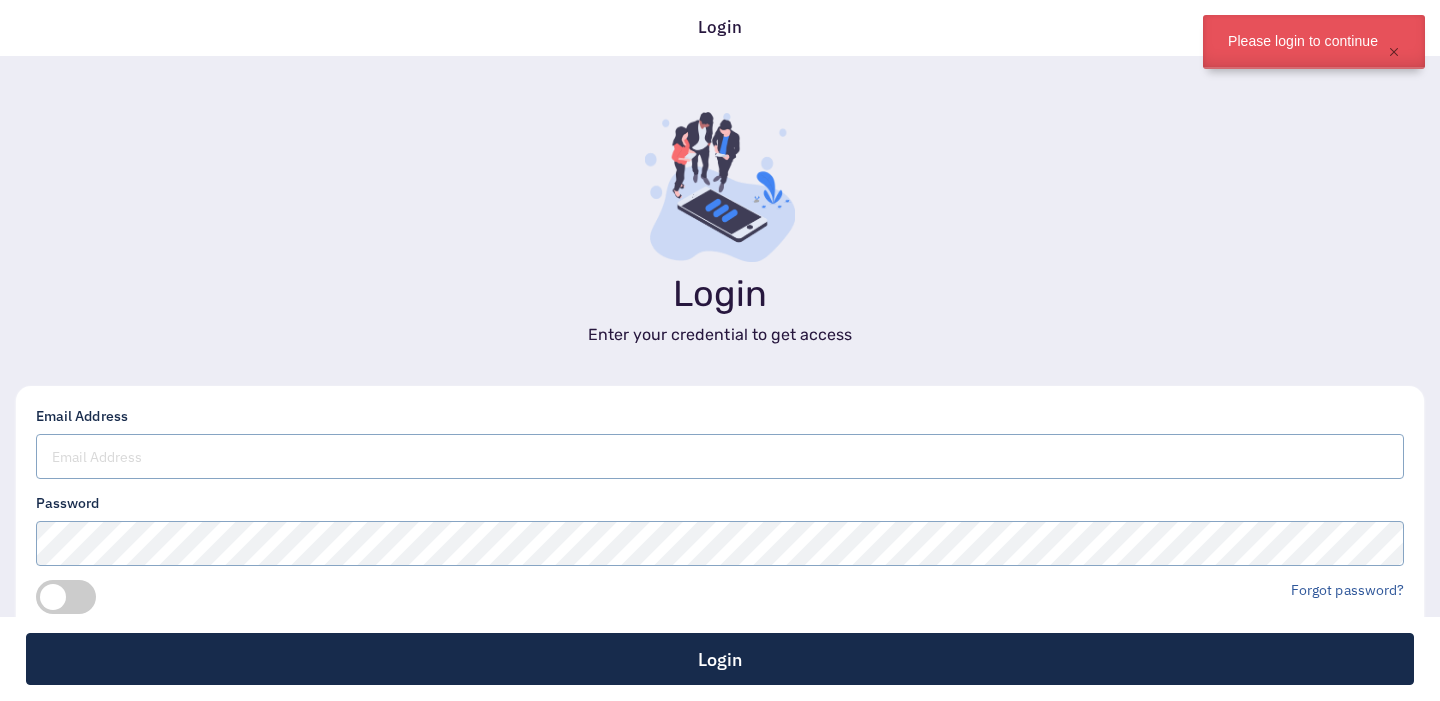 scroll, scrollTop: 0, scrollLeft: 0, axis: both 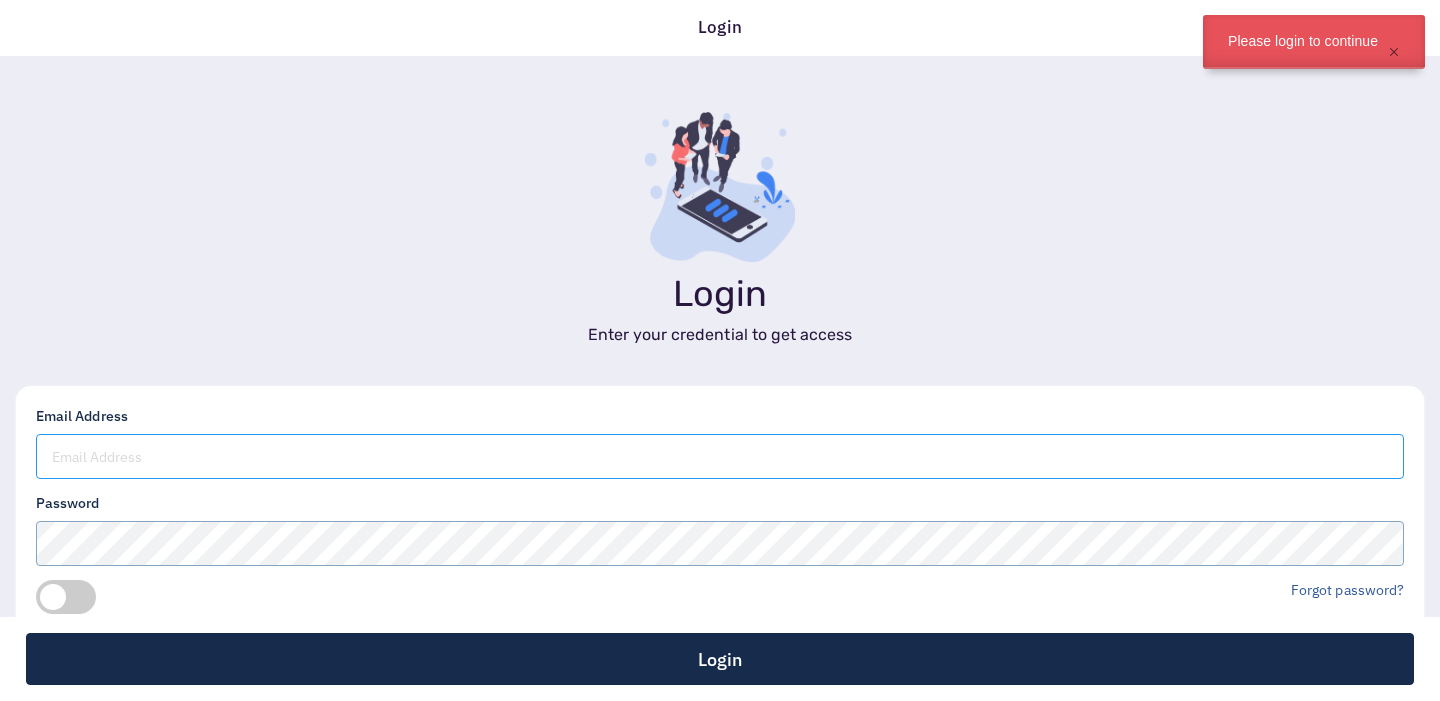click at bounding box center (720, 456) 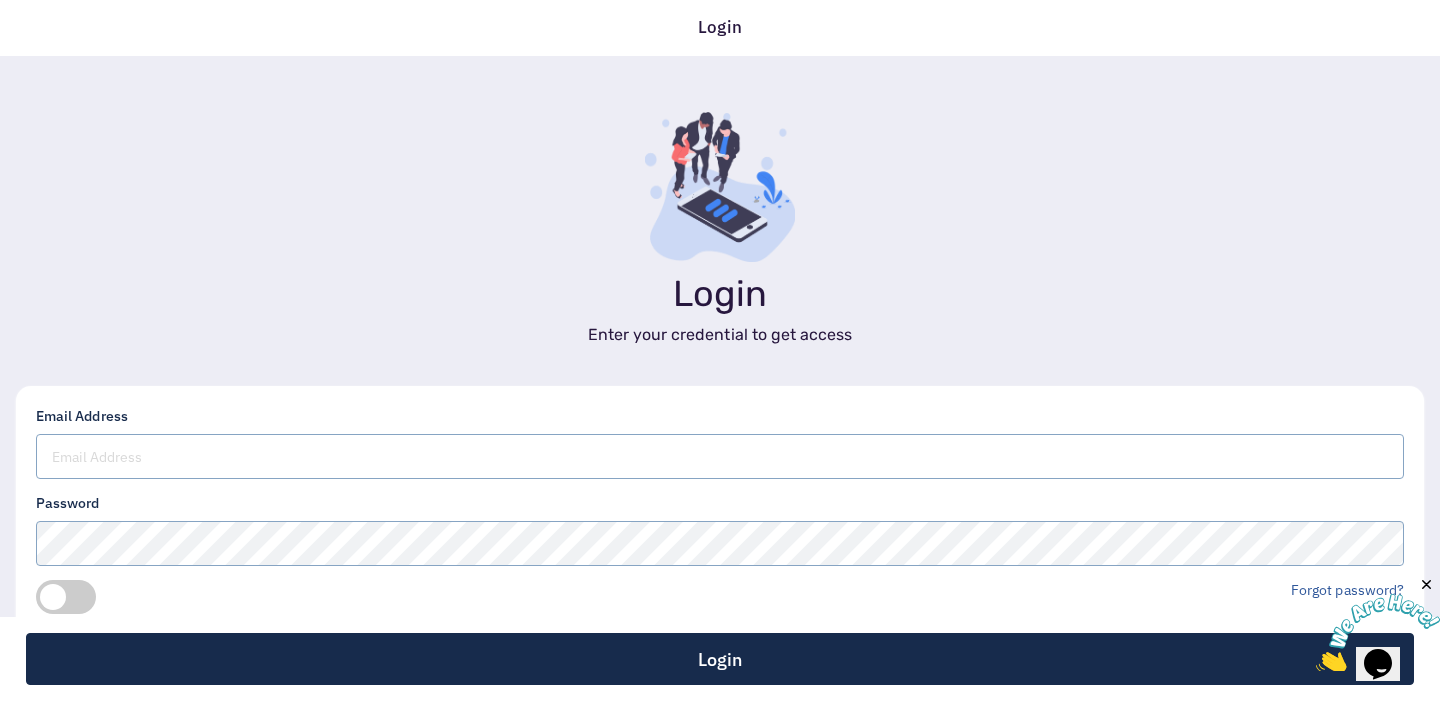 scroll, scrollTop: 0, scrollLeft: 0, axis: both 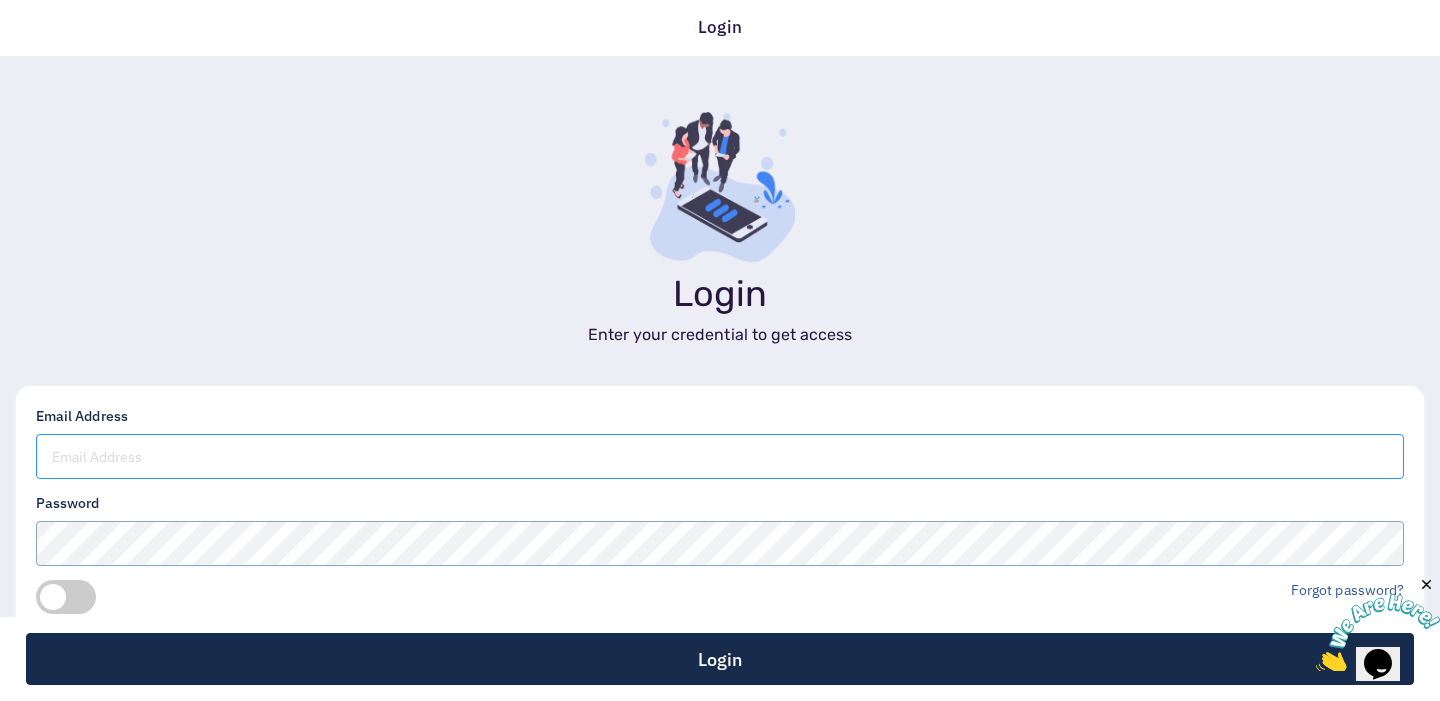 type on "aovapay@gmail.com" 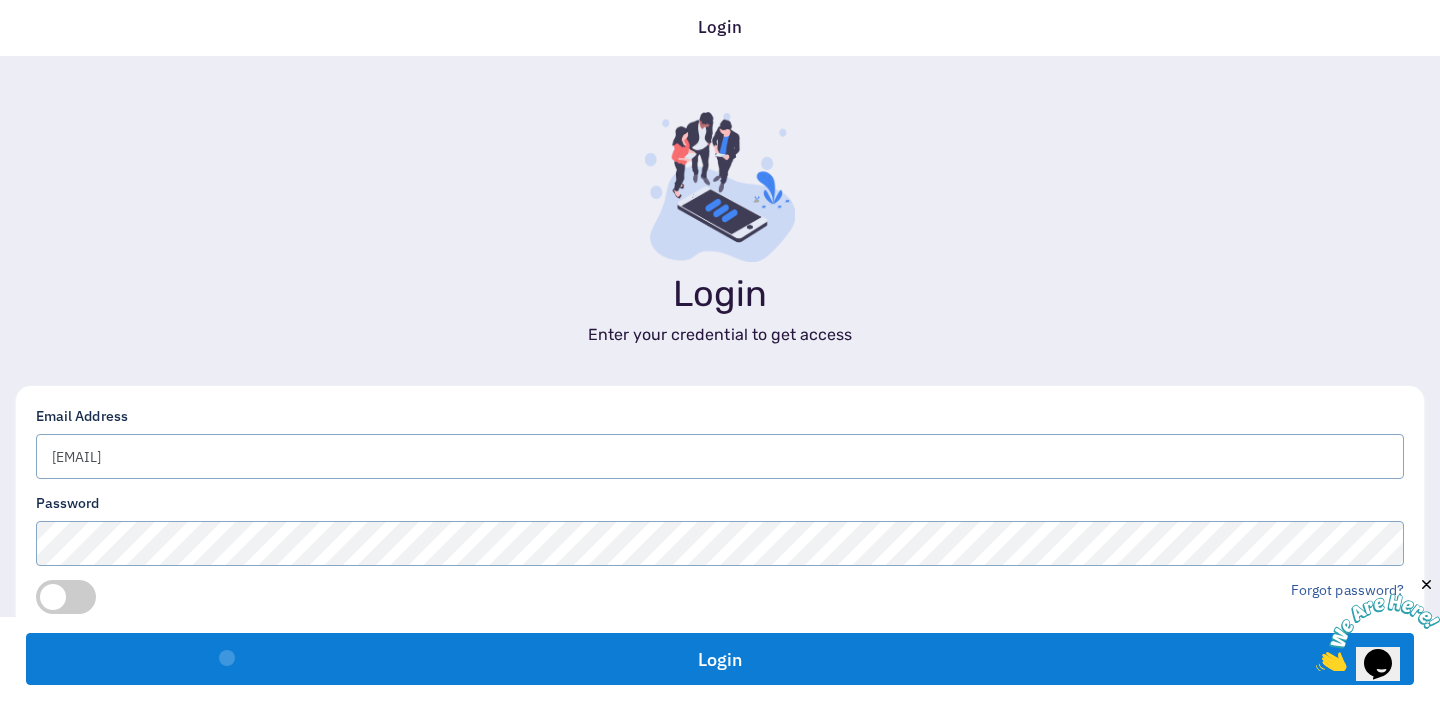 click on "Login" at bounding box center (720, 659) 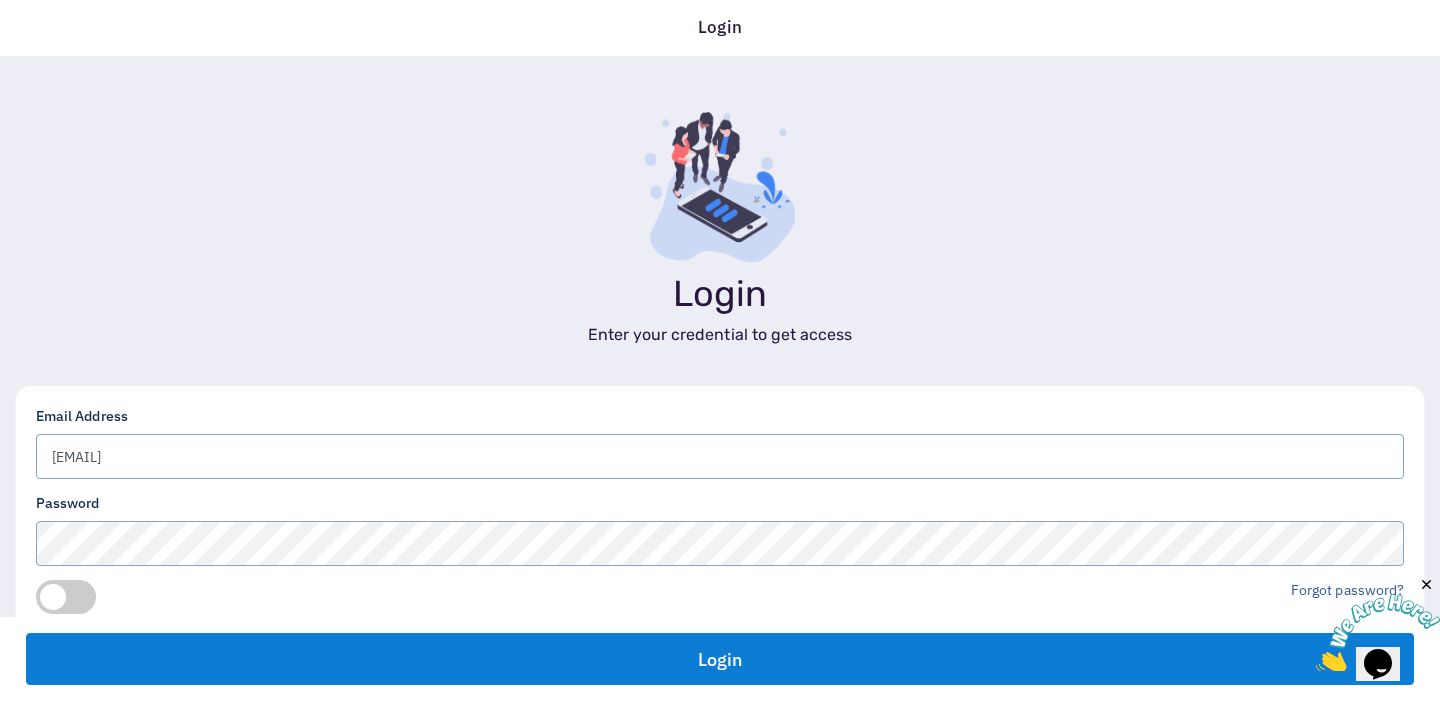 scroll, scrollTop: 166, scrollLeft: 0, axis: vertical 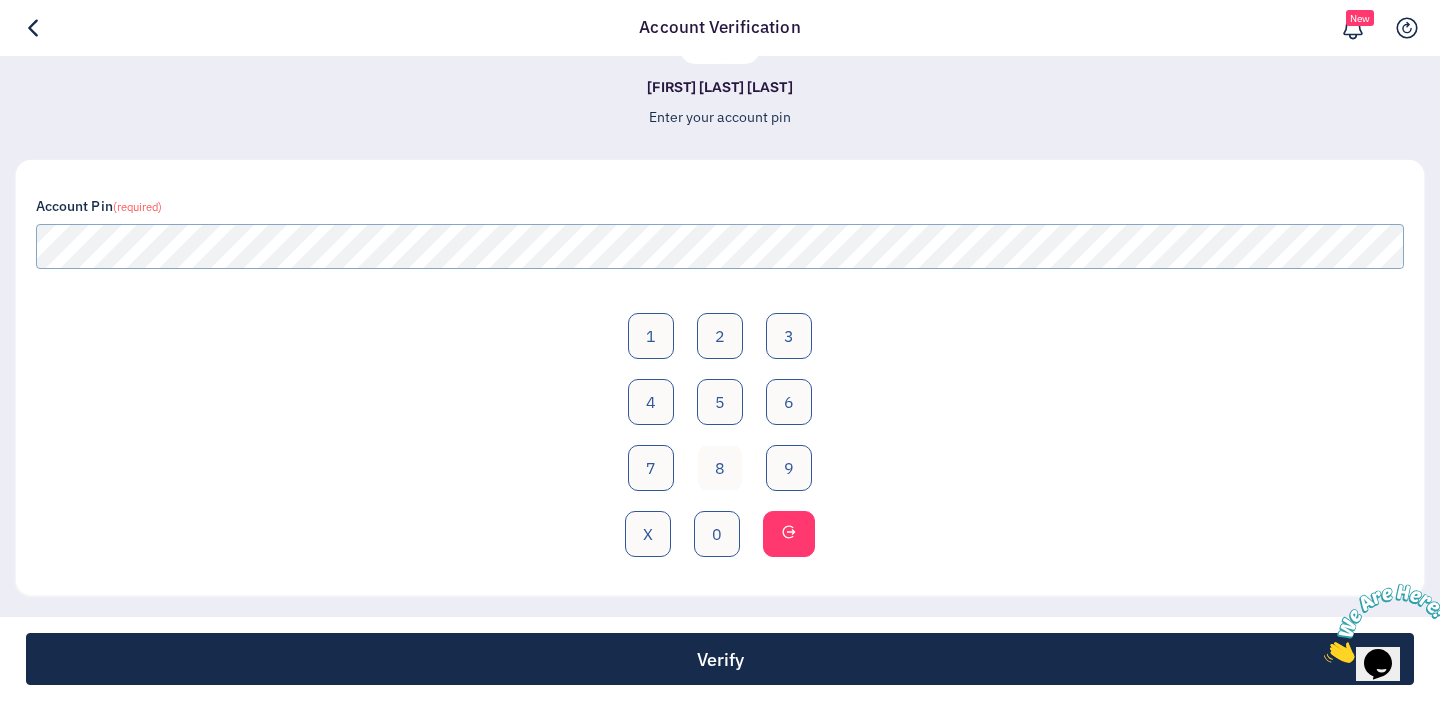 click on "8" at bounding box center (720, 336) 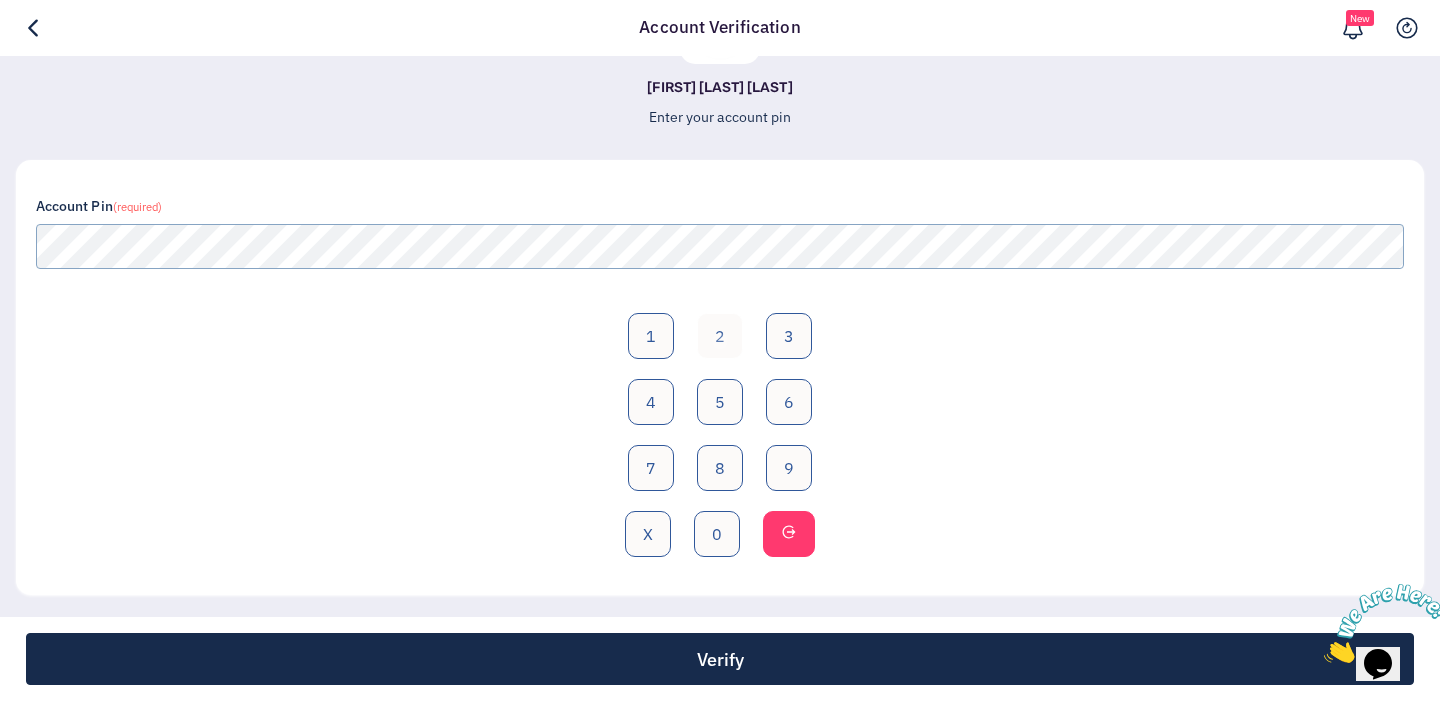 click on "2" at bounding box center (720, 336) 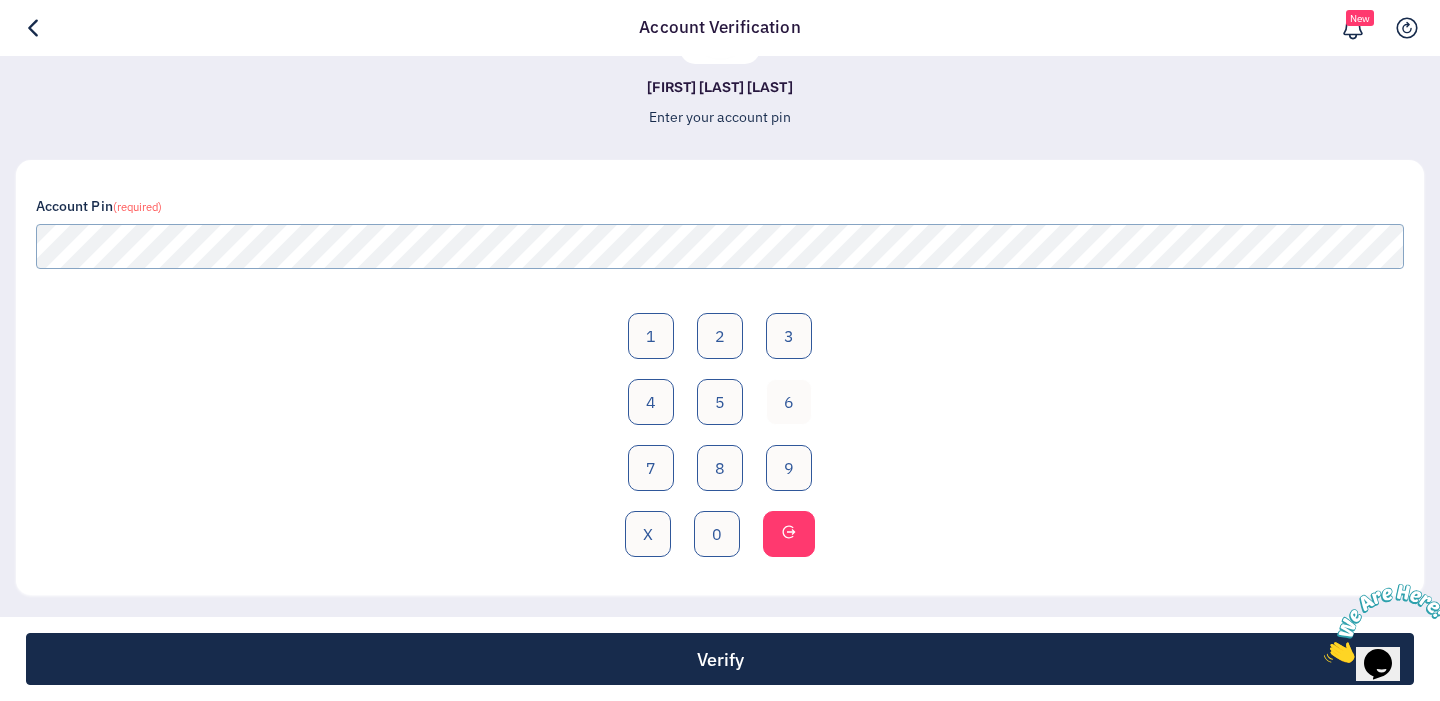 click on "6" at bounding box center [789, 336] 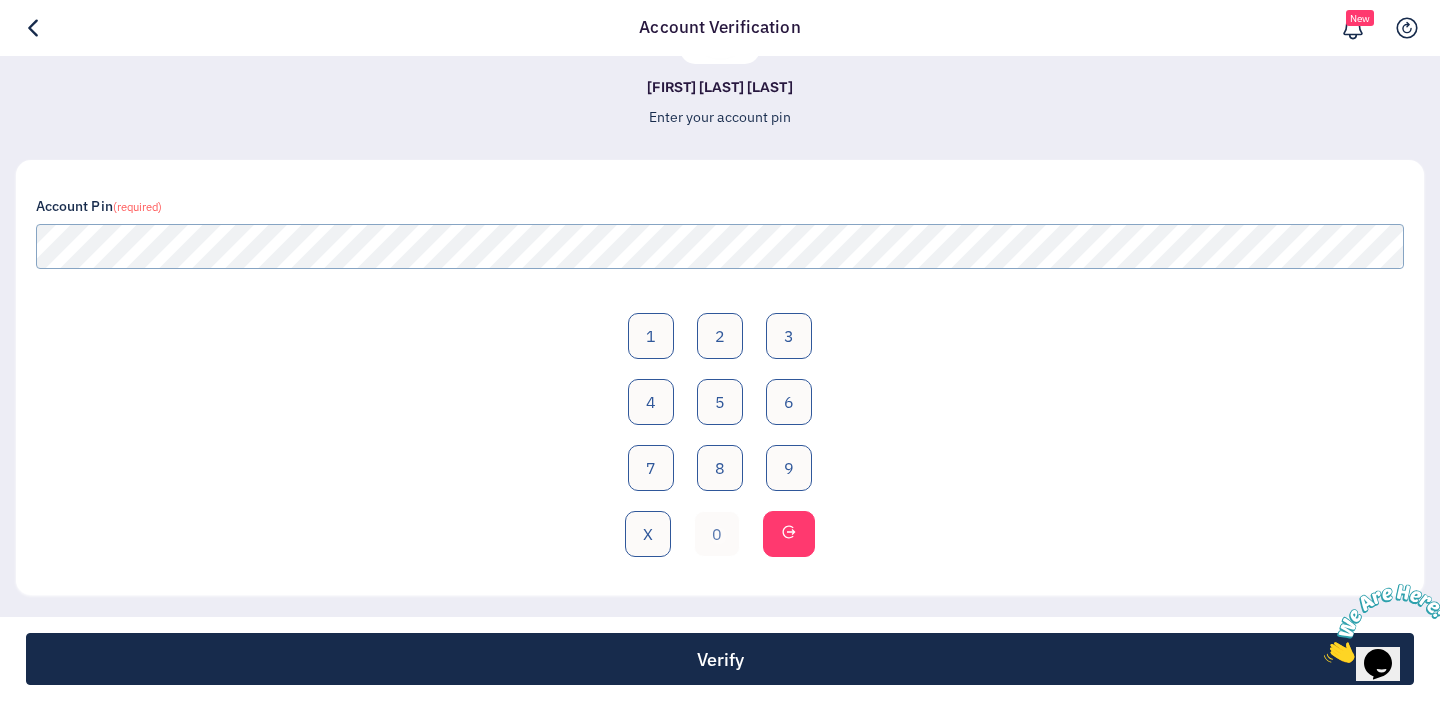 click on "0" at bounding box center (720, 336) 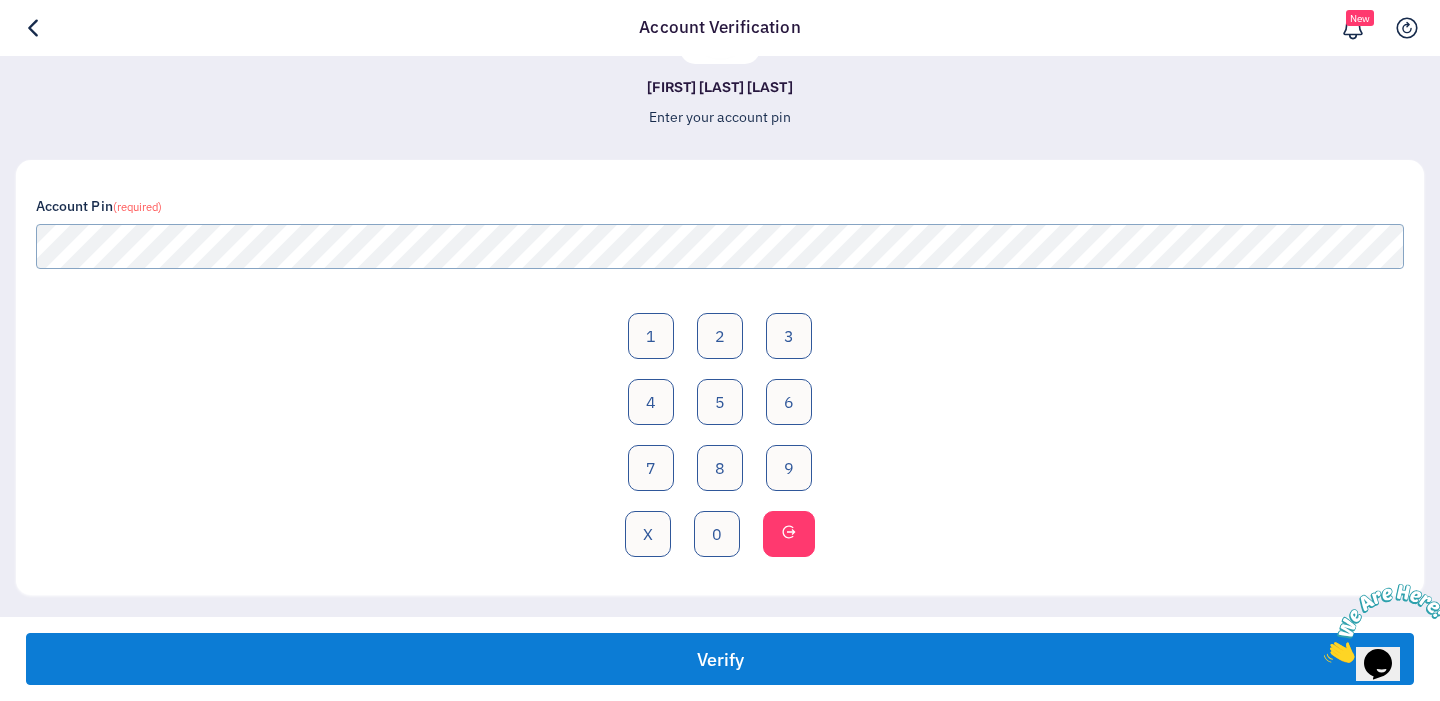click on "Verify" at bounding box center (720, 659) 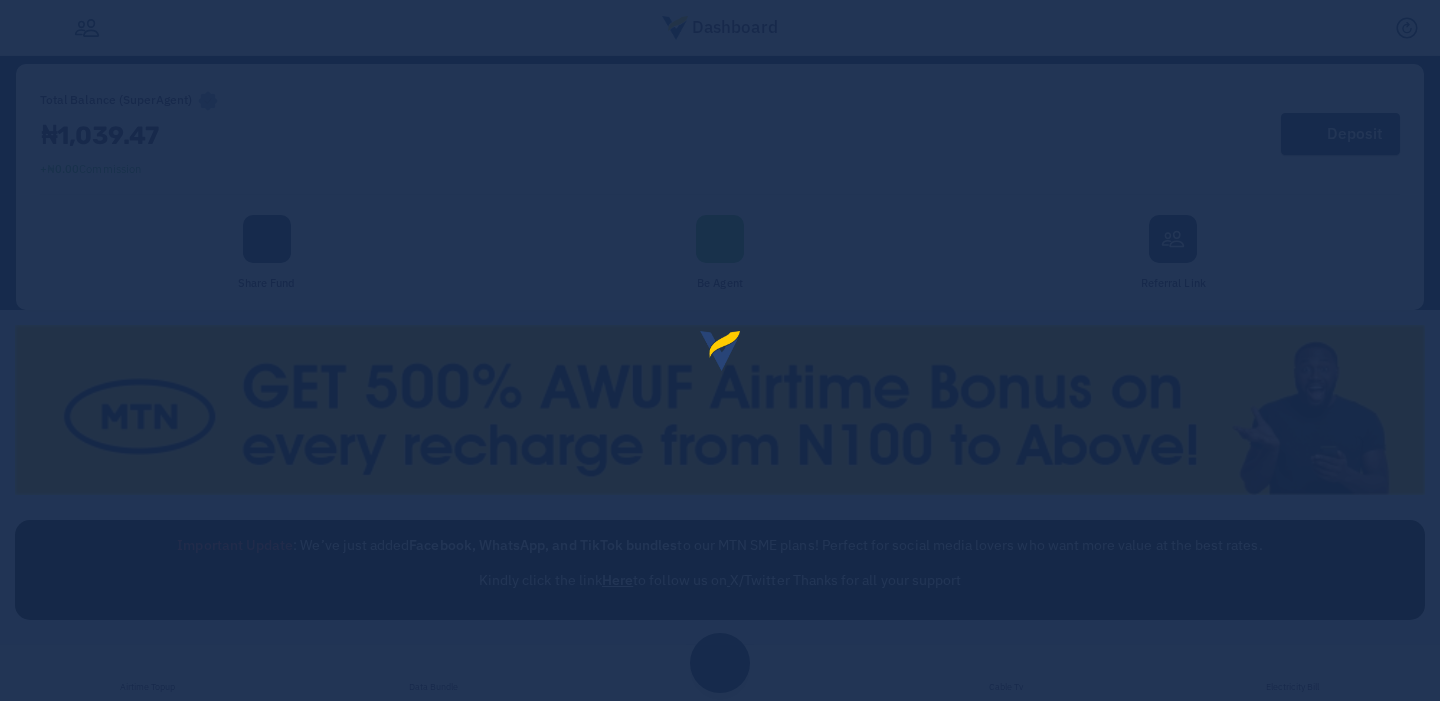 scroll, scrollTop: 0, scrollLeft: 0, axis: both 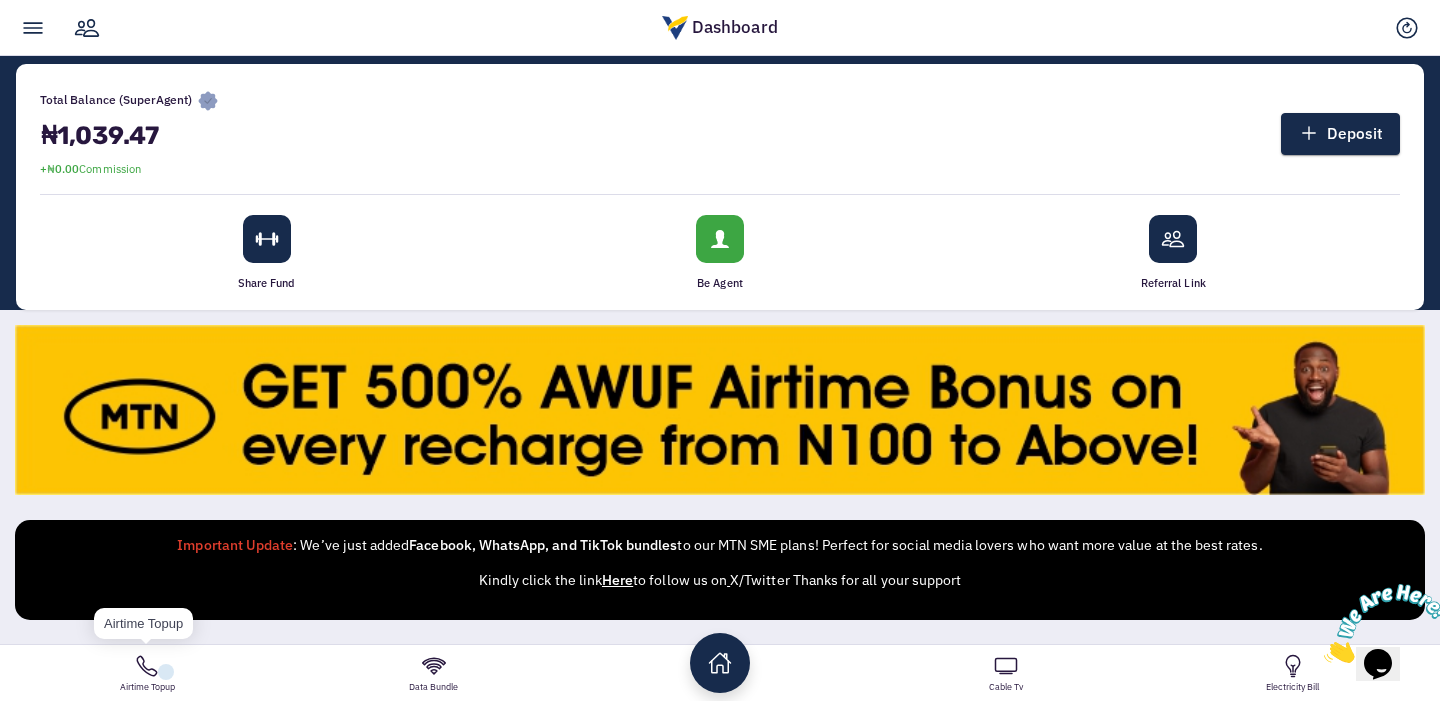 click on "Airtime Topup" at bounding box center [147, 673] 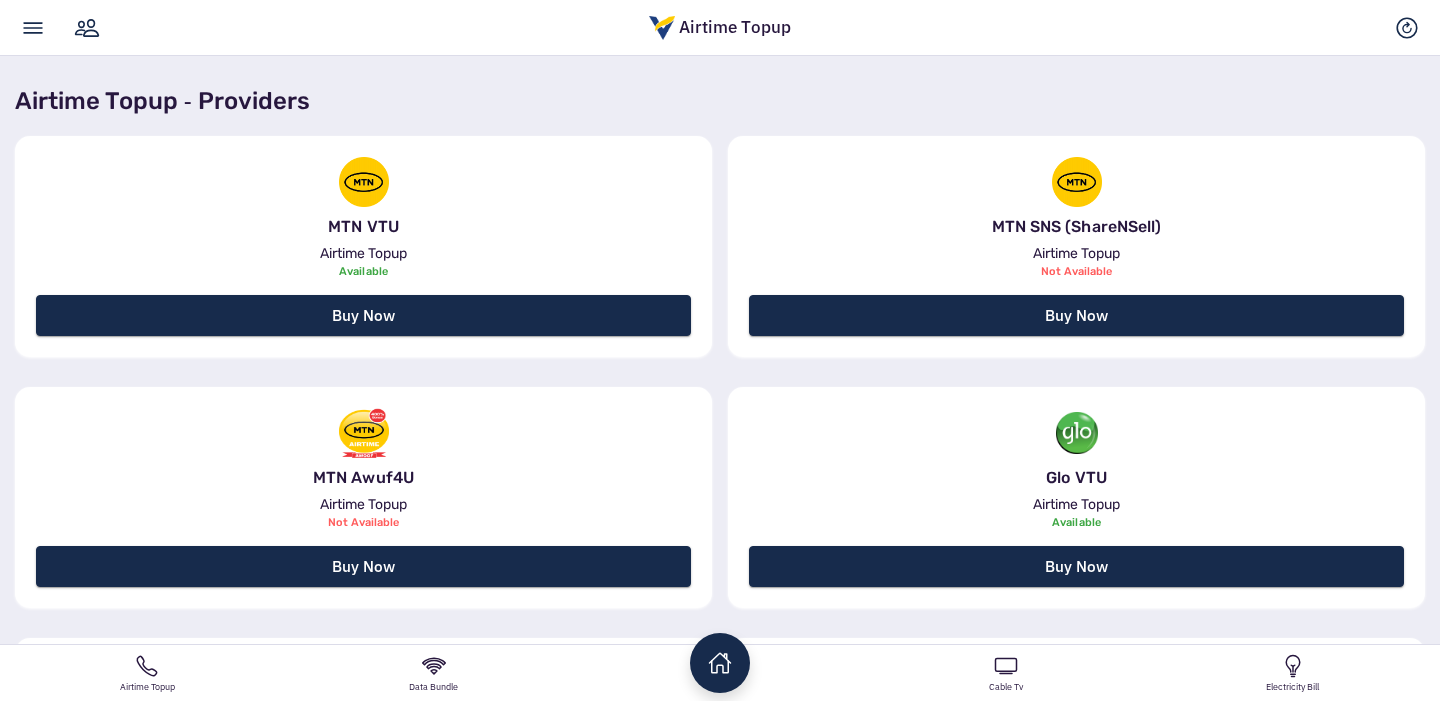 scroll, scrollTop: 465, scrollLeft: 0, axis: vertical 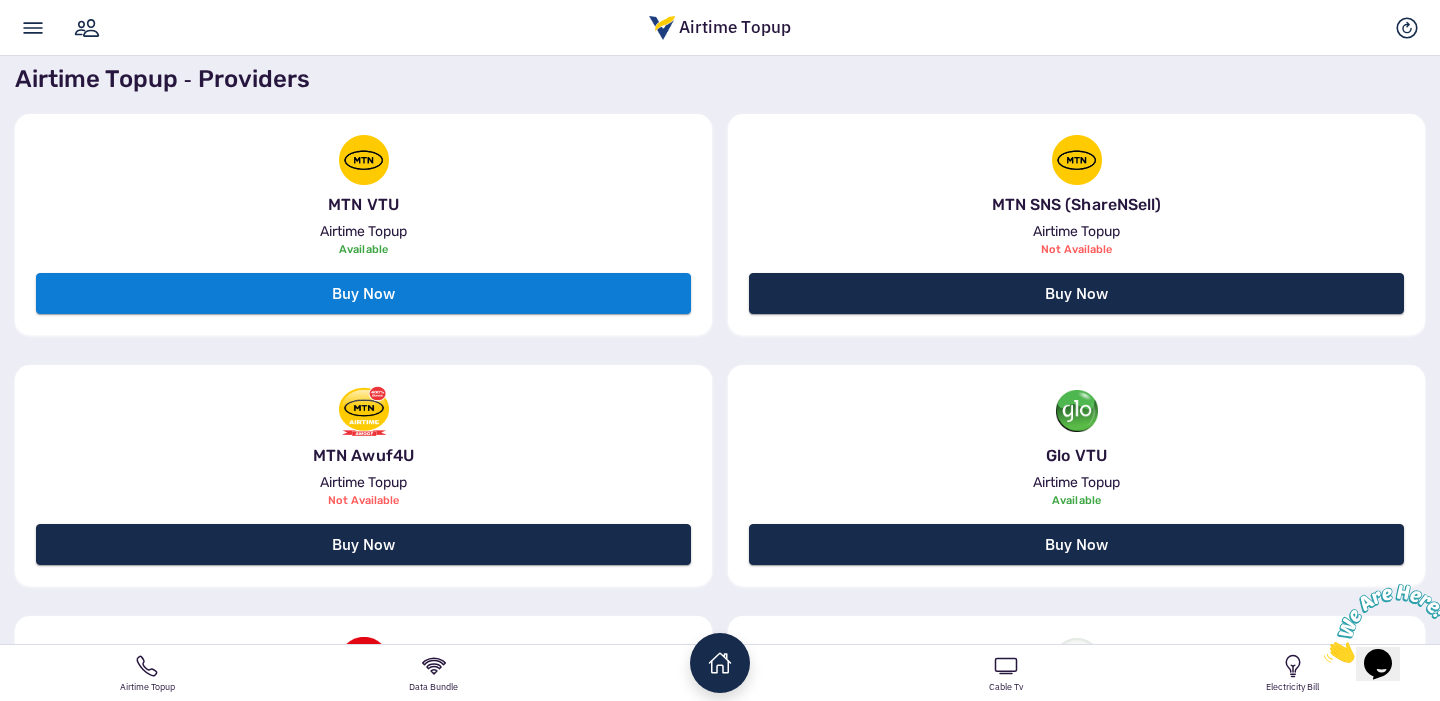 click on "Buy Now" at bounding box center (363, 293) 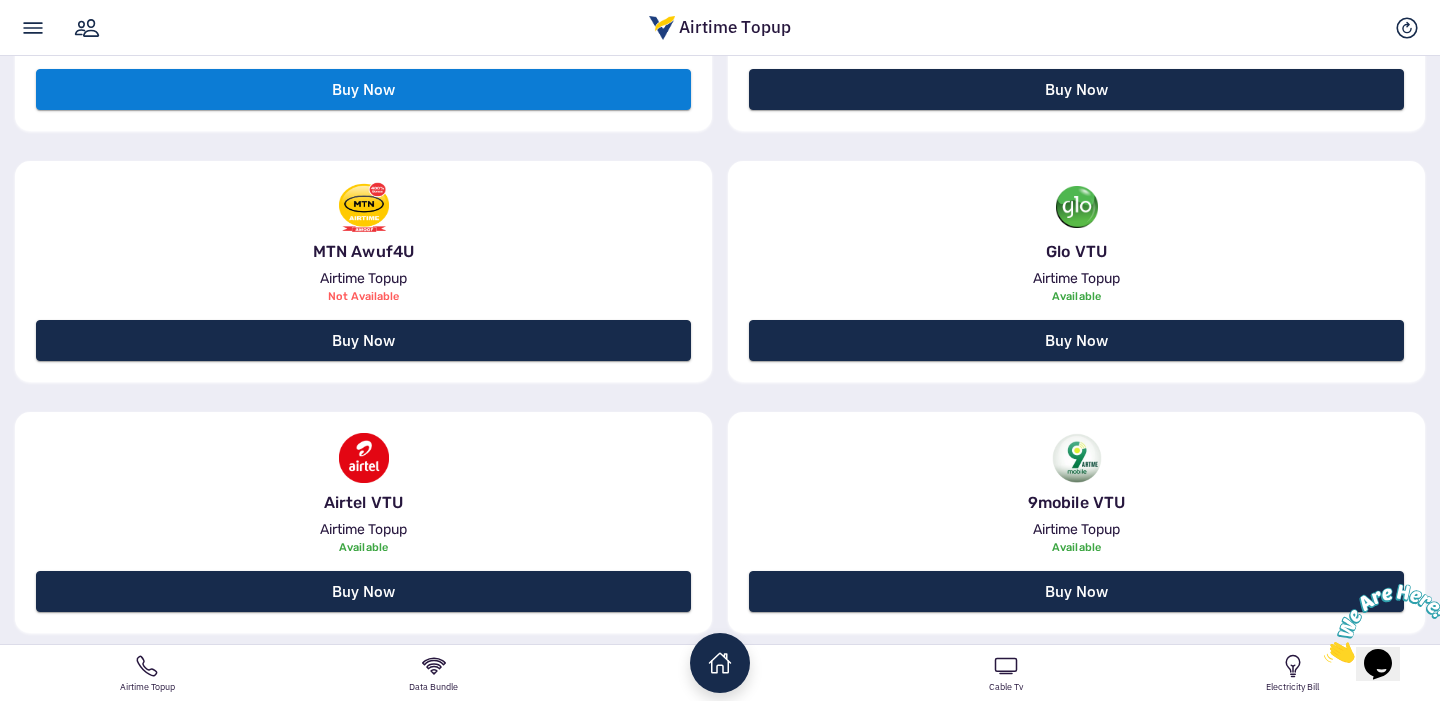 scroll, scrollTop: 773, scrollLeft: 0, axis: vertical 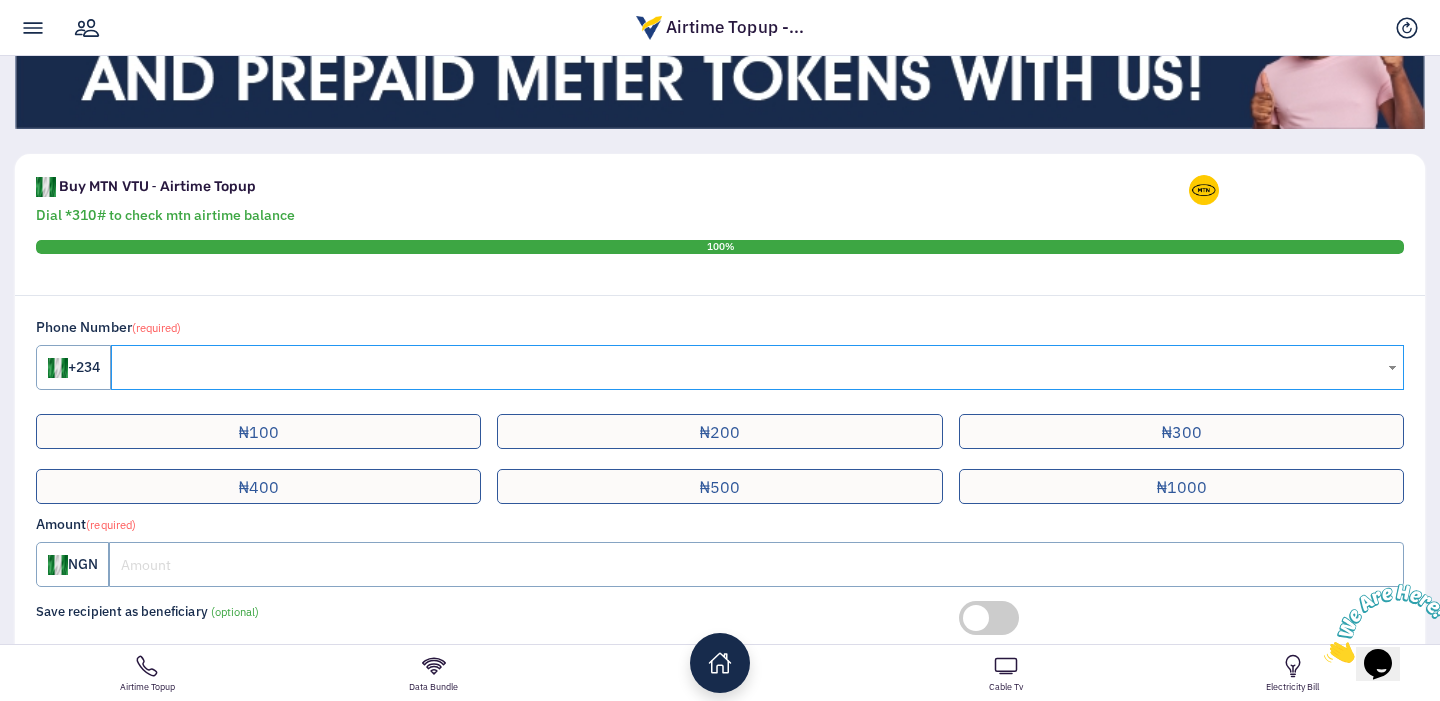 click at bounding box center [757, 367] 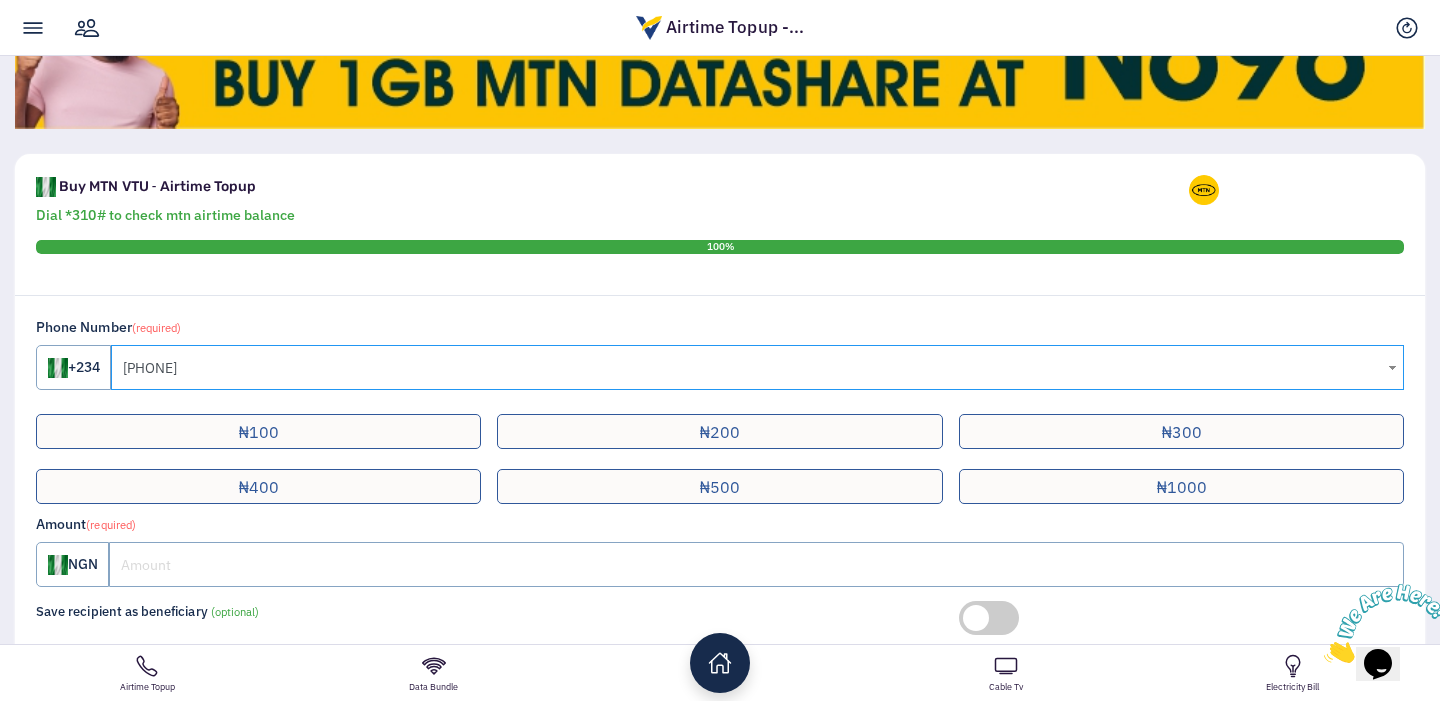 type on "08105723938" 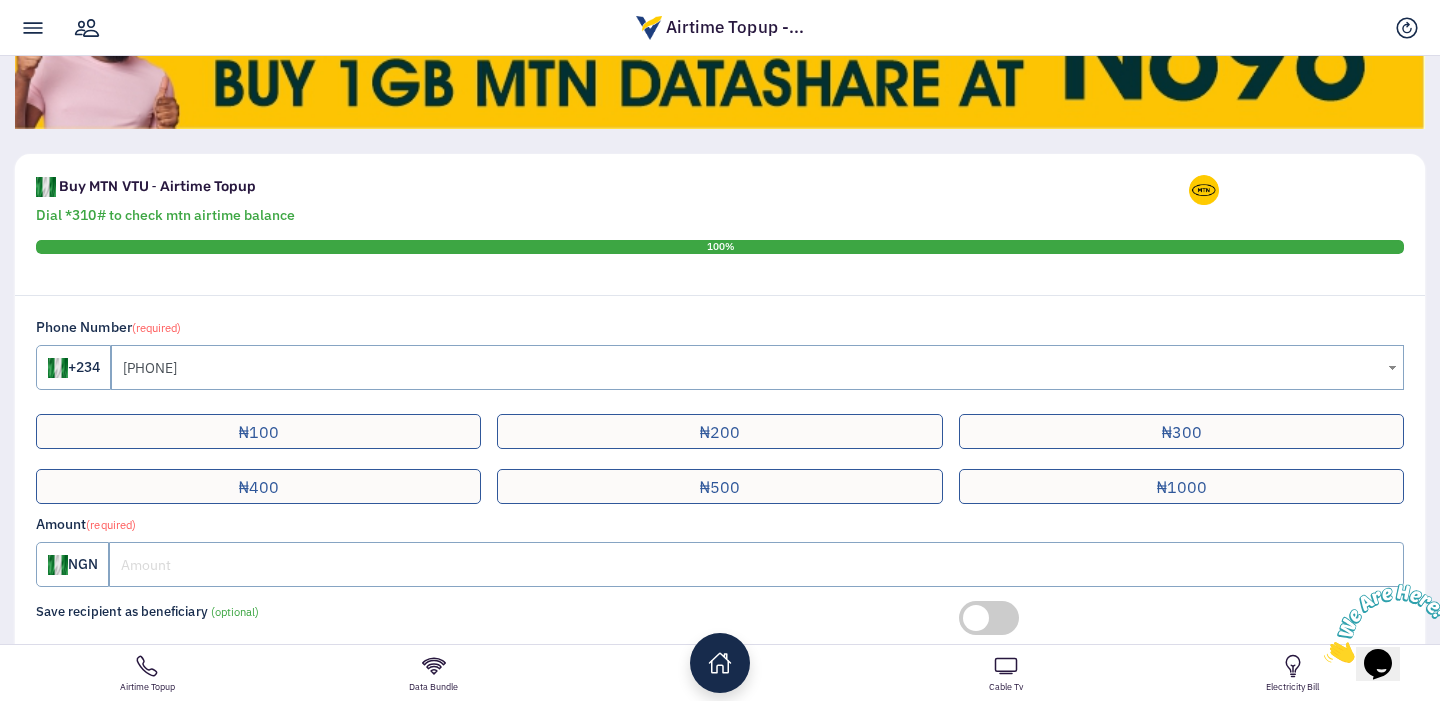 click on "Deposit By Virtual Bank Account
Palmpay                                                    account are started below
Account No:
6687523728" at bounding box center [720, 277] 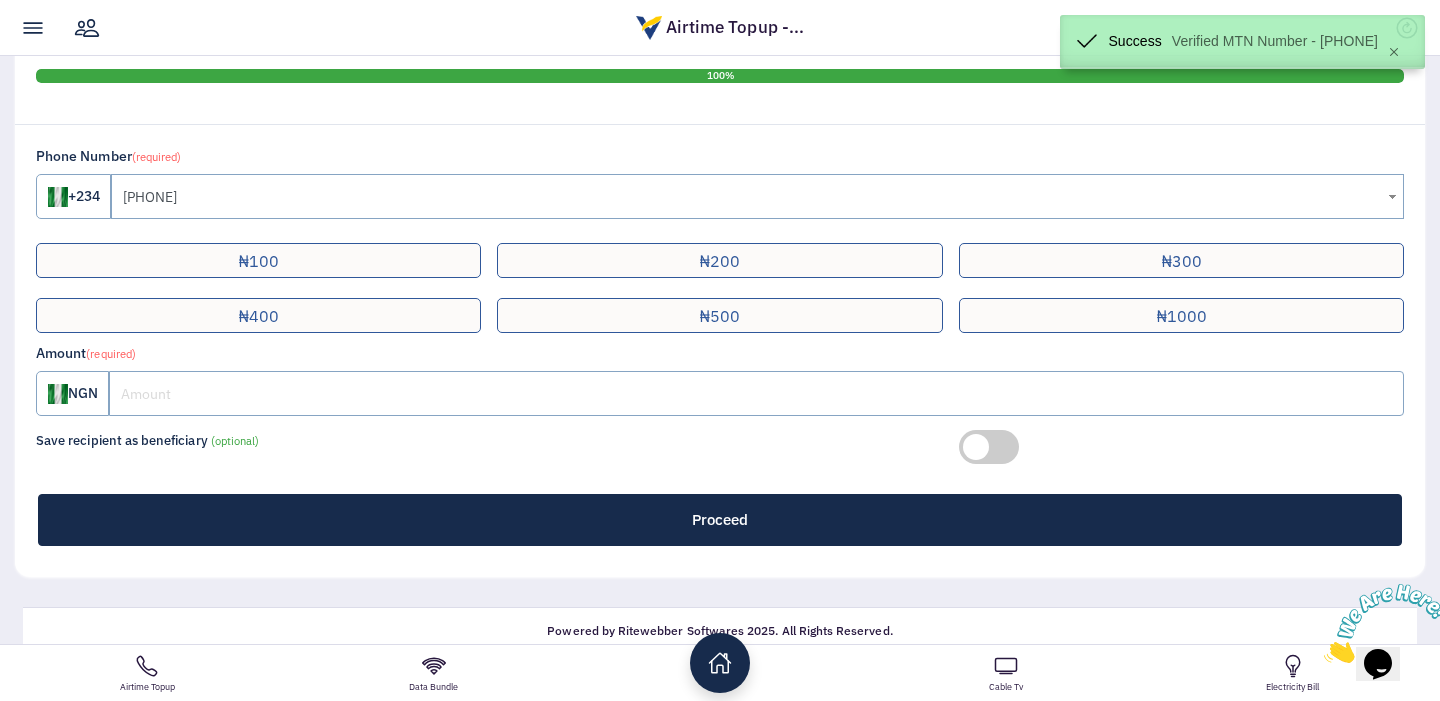 scroll, scrollTop: 542, scrollLeft: 0, axis: vertical 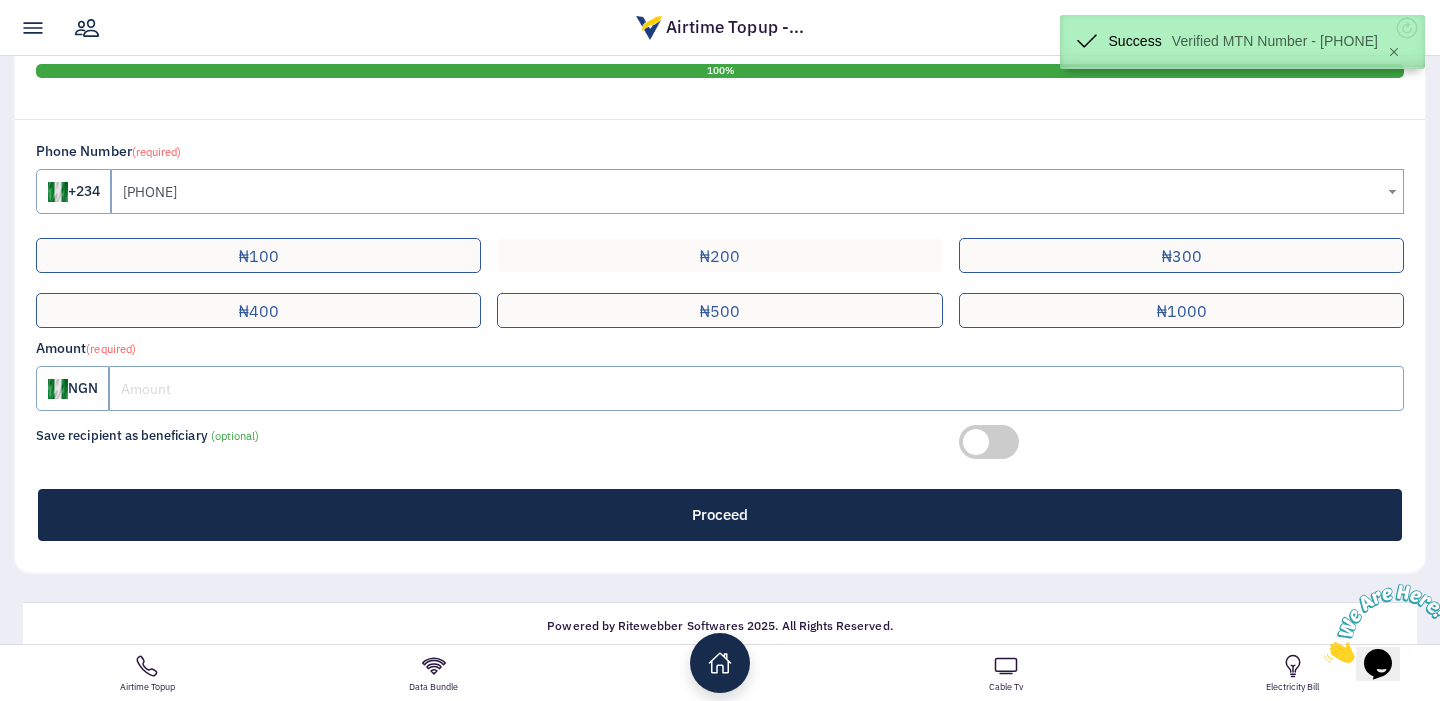click on "₦200" at bounding box center [258, 255] 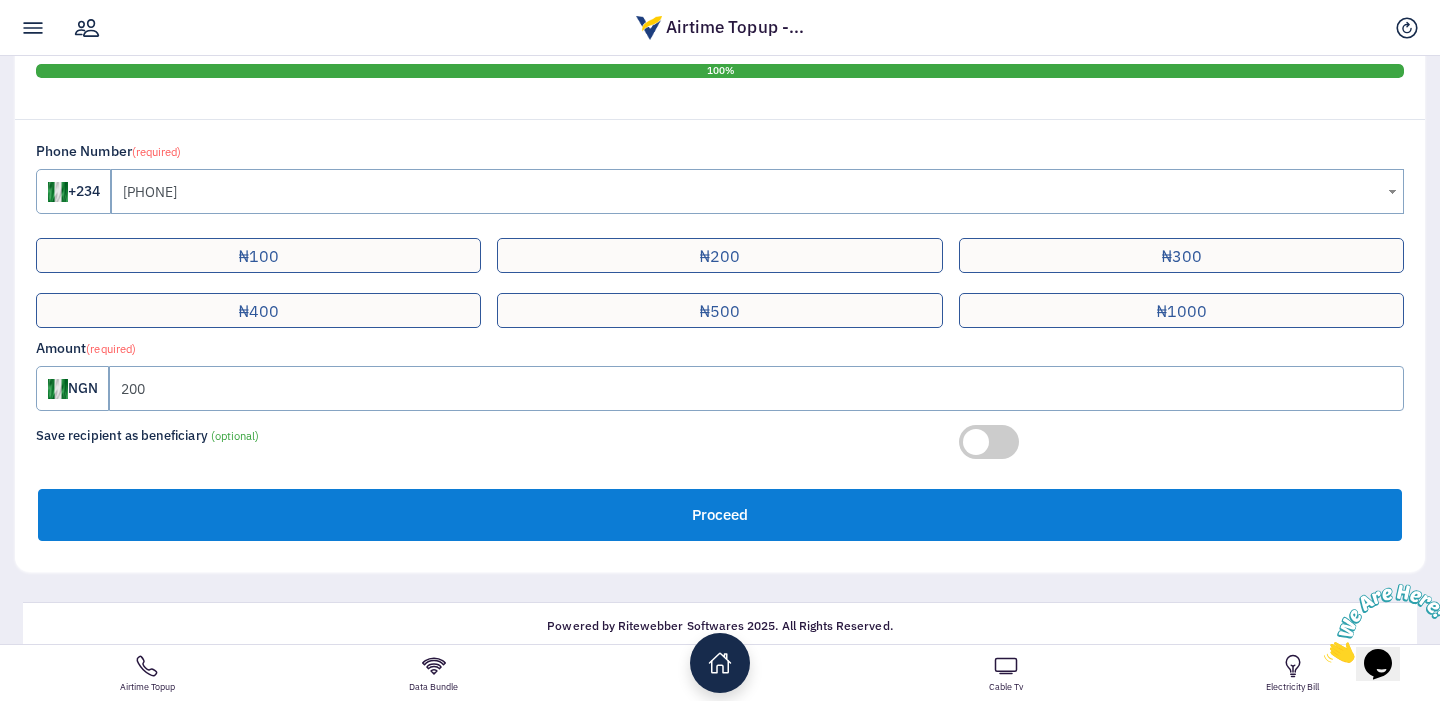 click on "Proceed" at bounding box center (720, 515) 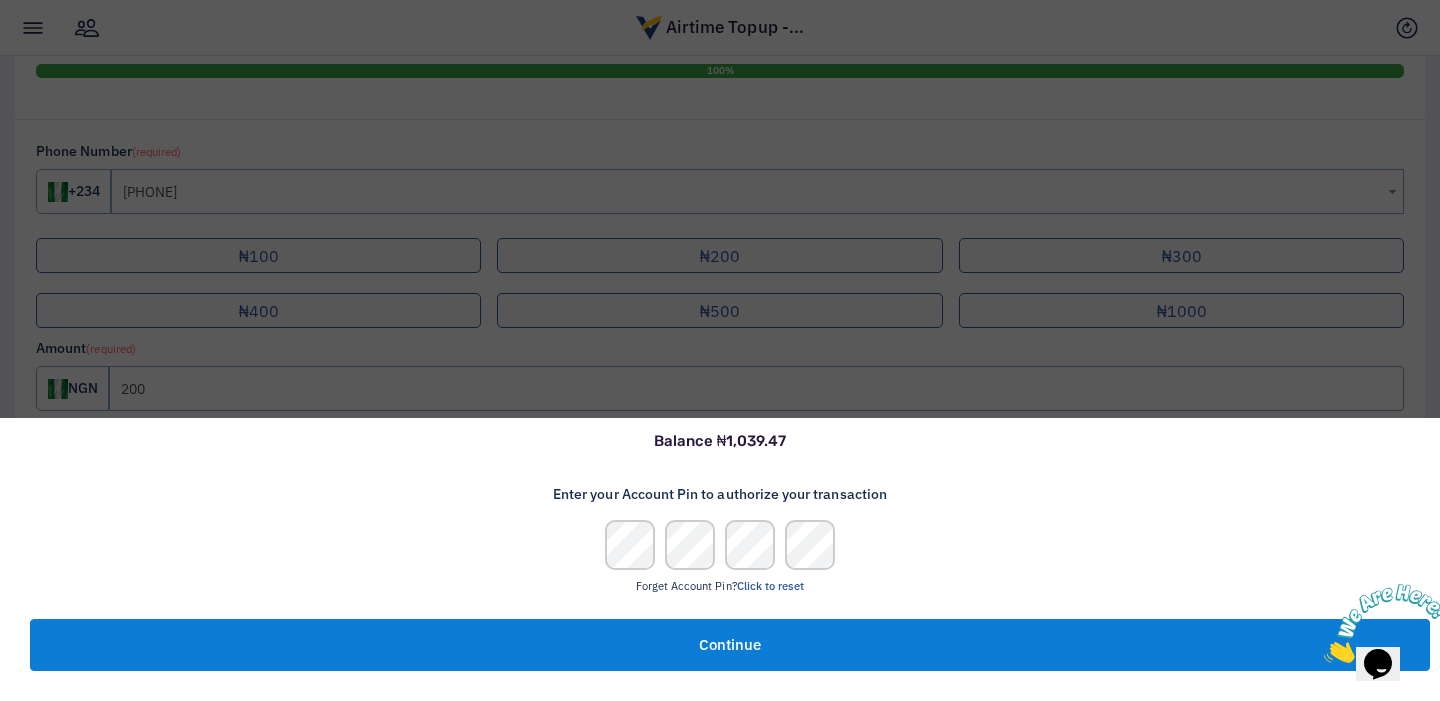 click on "Continue" at bounding box center (730, 645) 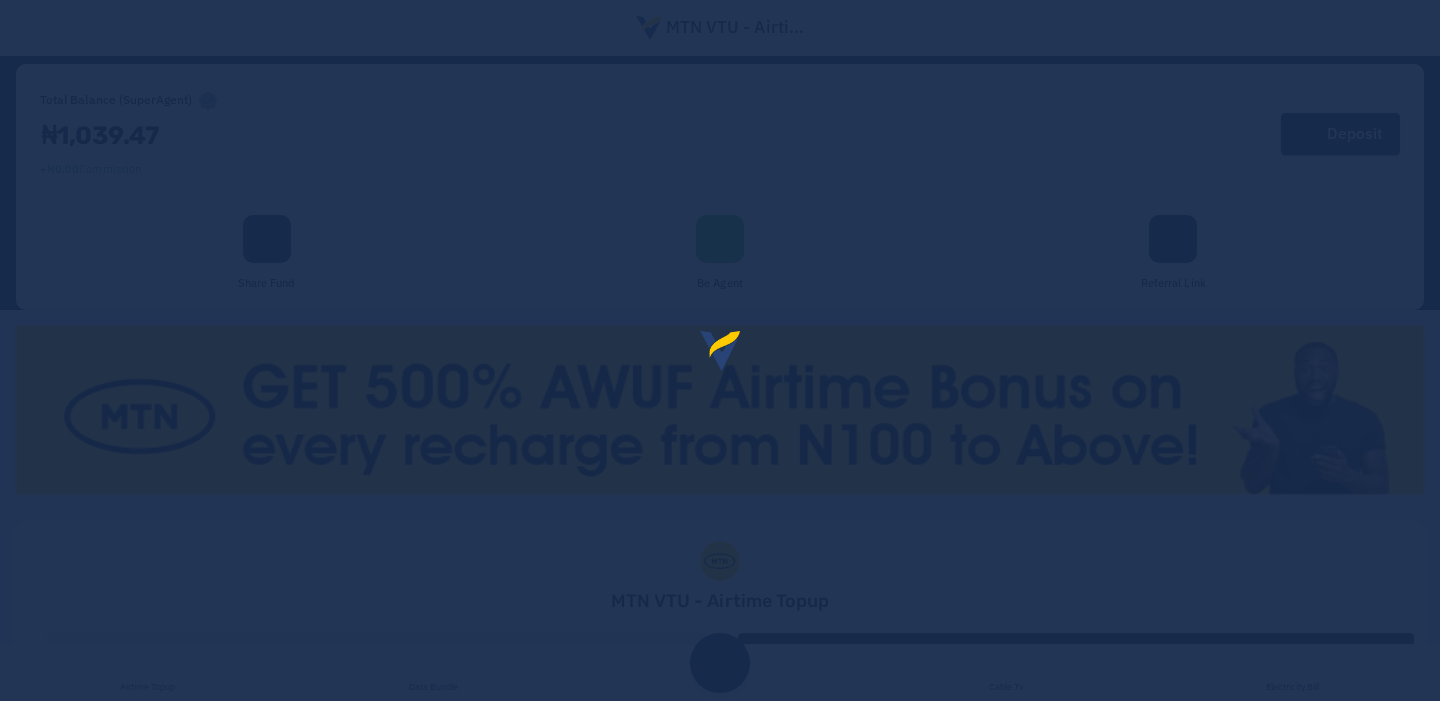 scroll, scrollTop: 0, scrollLeft: 0, axis: both 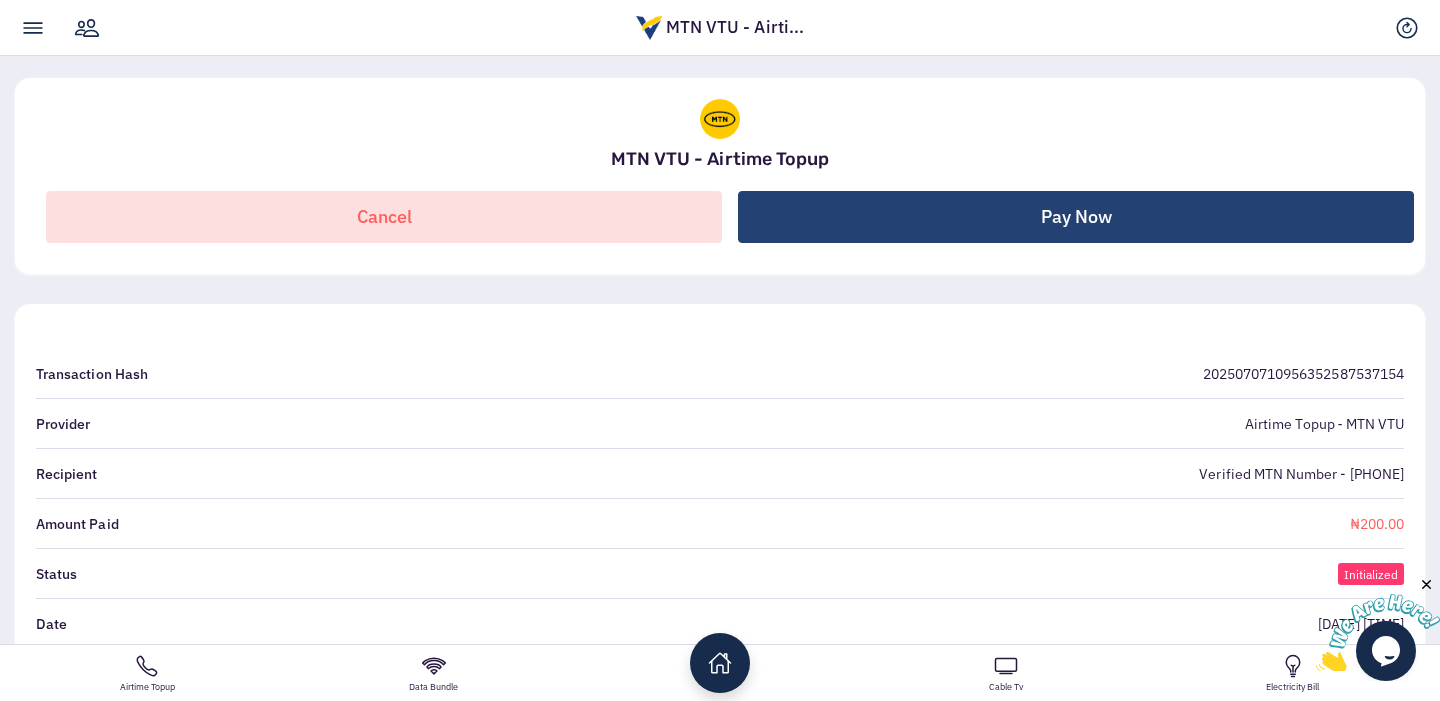 click on "Pay Now" at bounding box center [1076, 217] 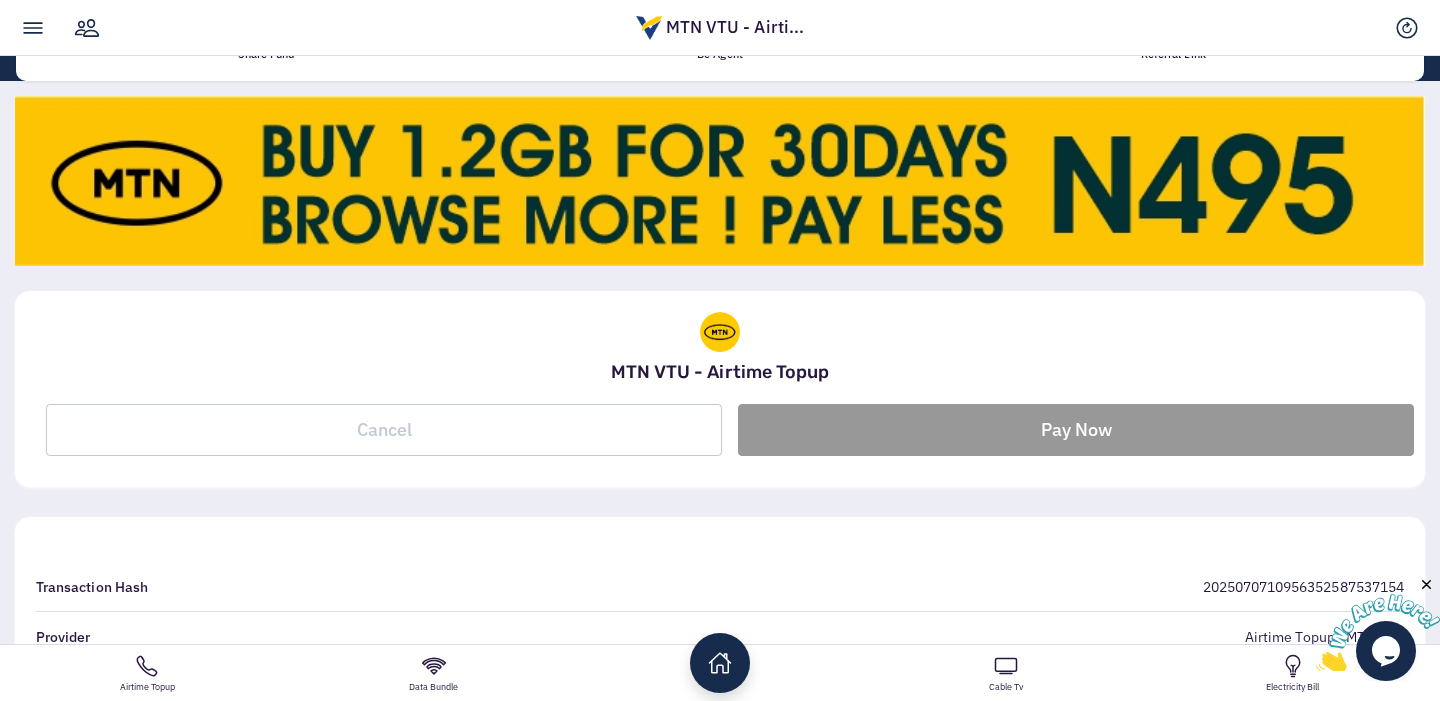 scroll, scrollTop: 583, scrollLeft: 0, axis: vertical 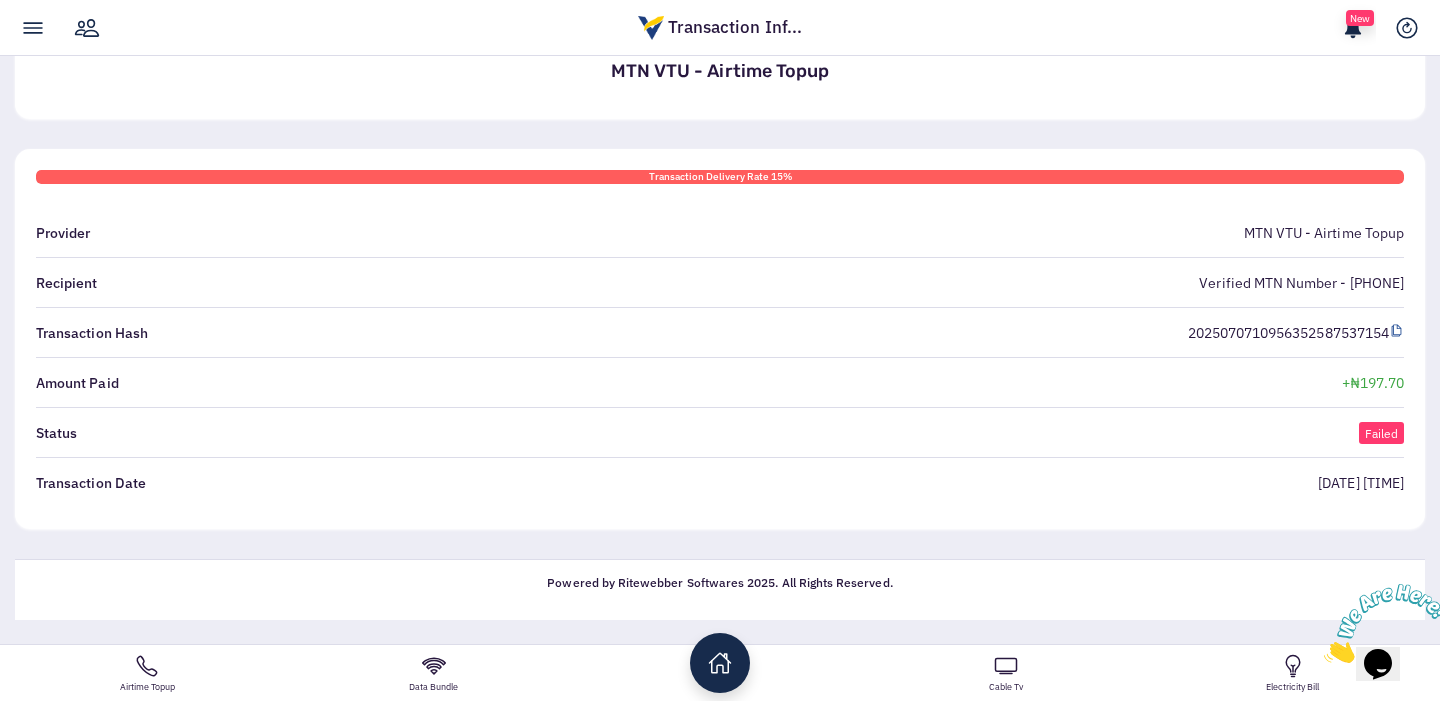 click on "Verified MTN Number  - [PHONE]" at bounding box center (1301, 283) 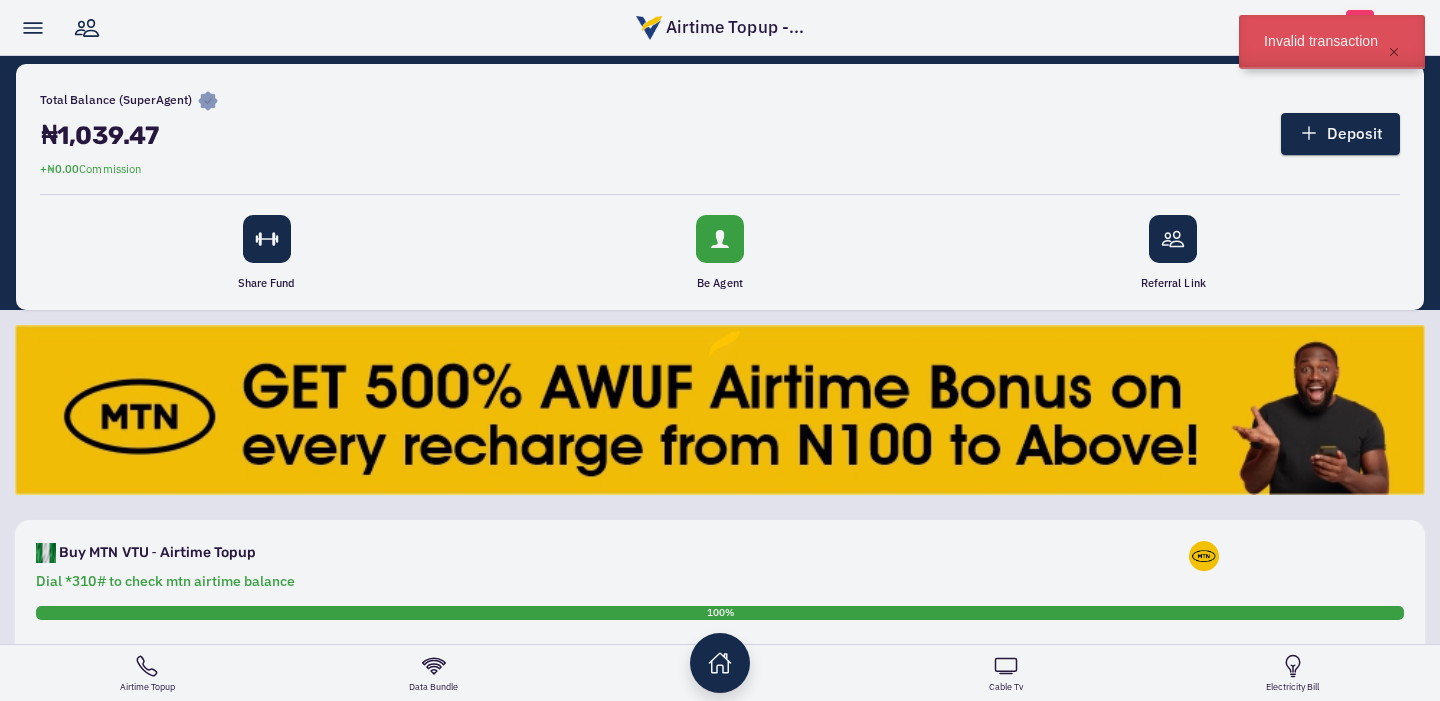 scroll, scrollTop: 542, scrollLeft: 0, axis: vertical 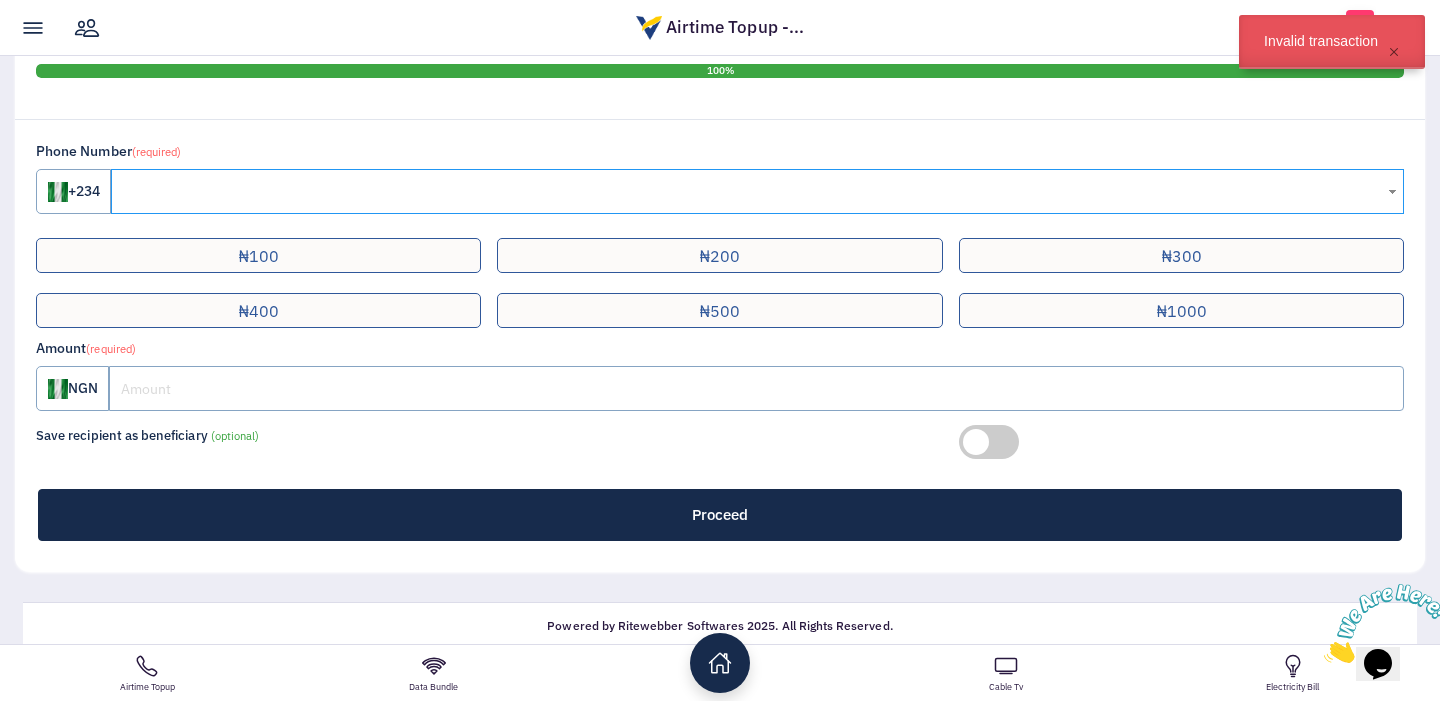 click at bounding box center [757, 191] 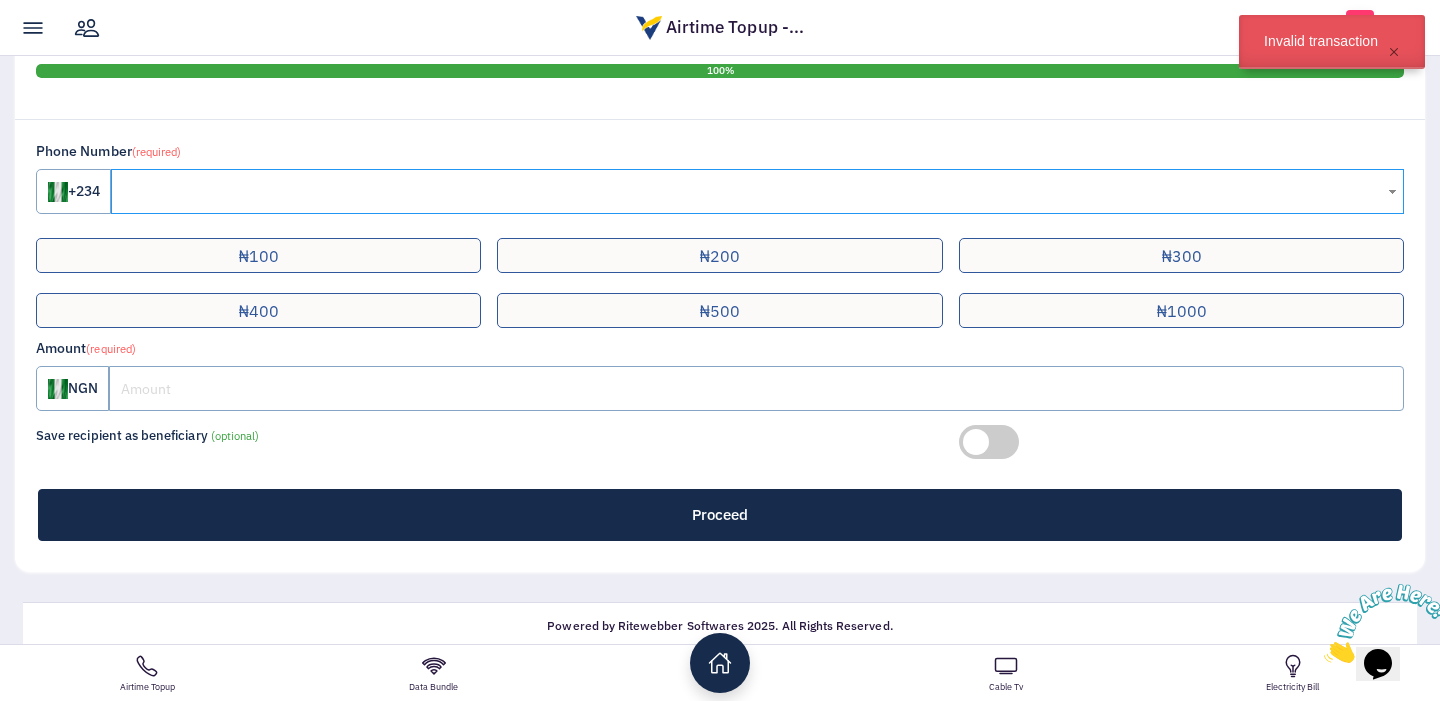 paste on "08105723938" 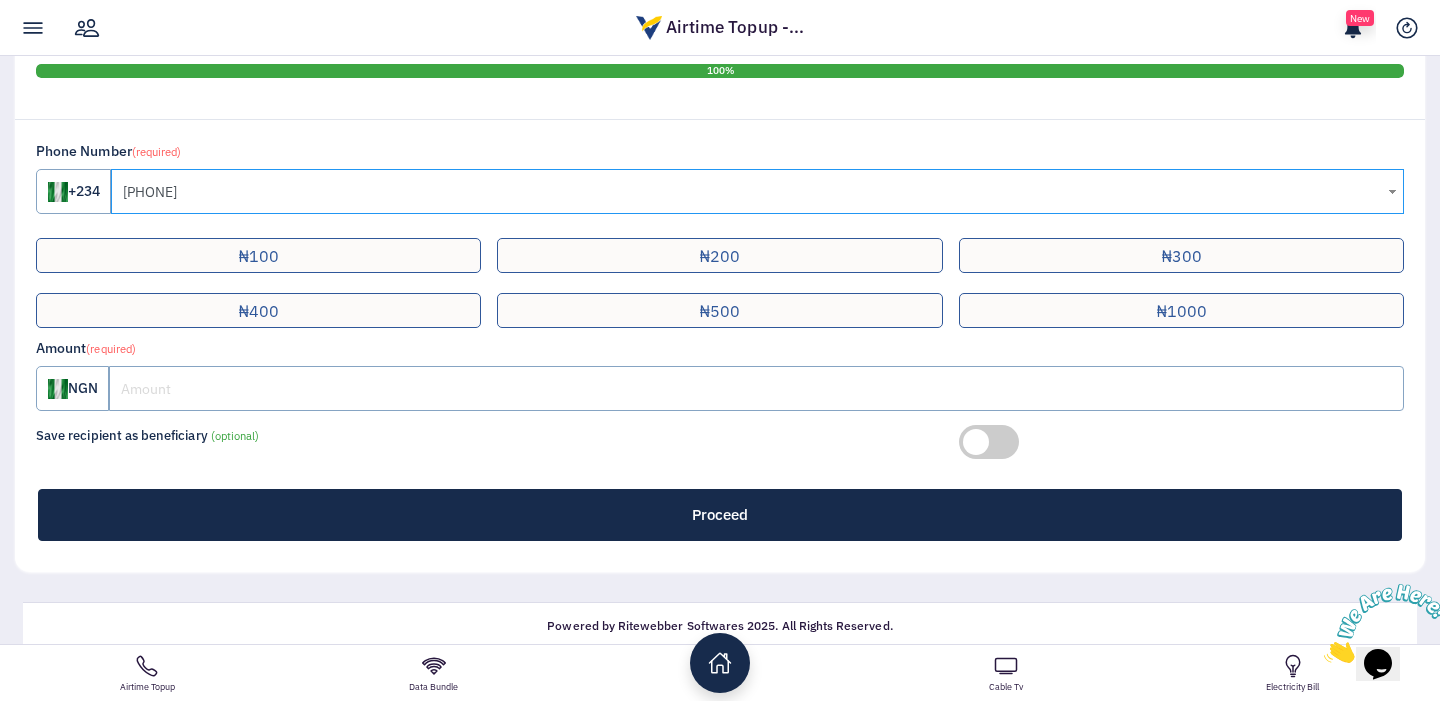 type on "08105723938" 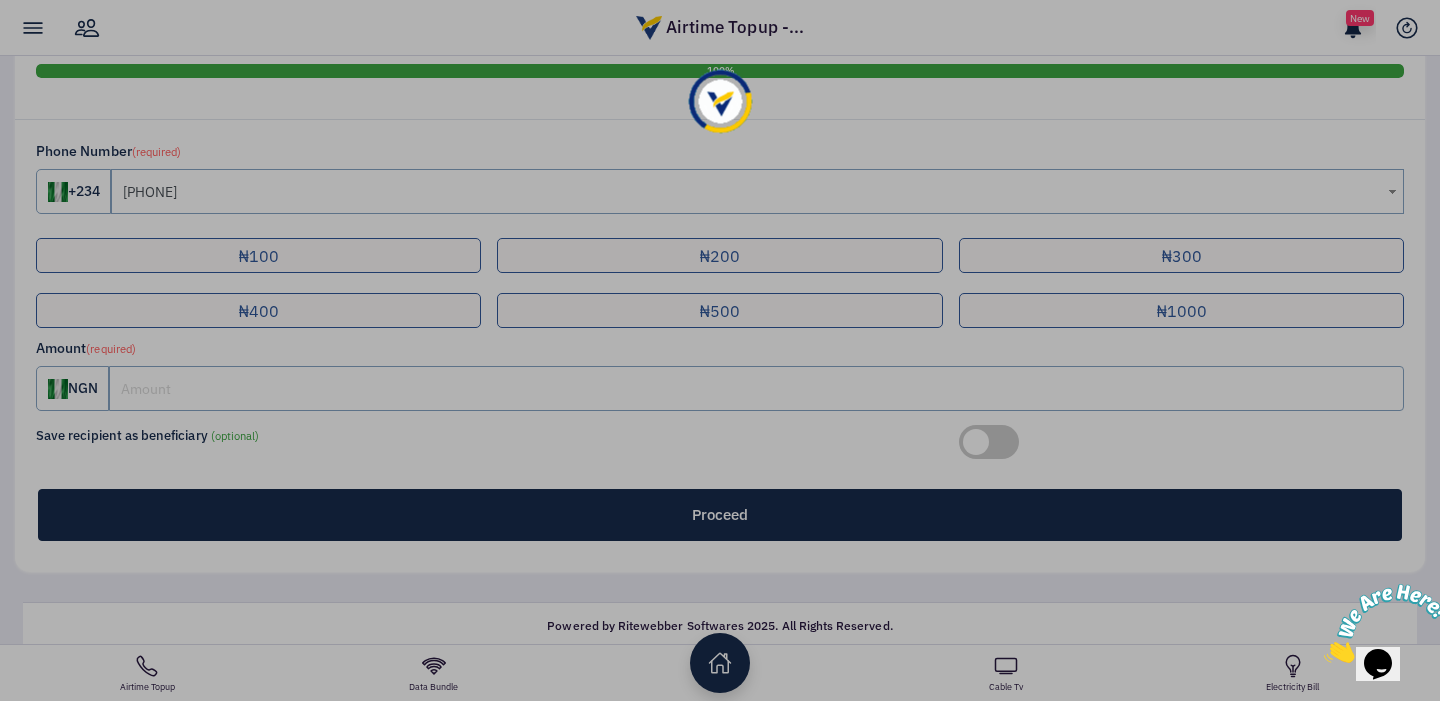 click on "Deposit By Virtual Bank Account
Palmpay                                                    account are started below
Account No:
6687523728" at bounding box center (720, 101) 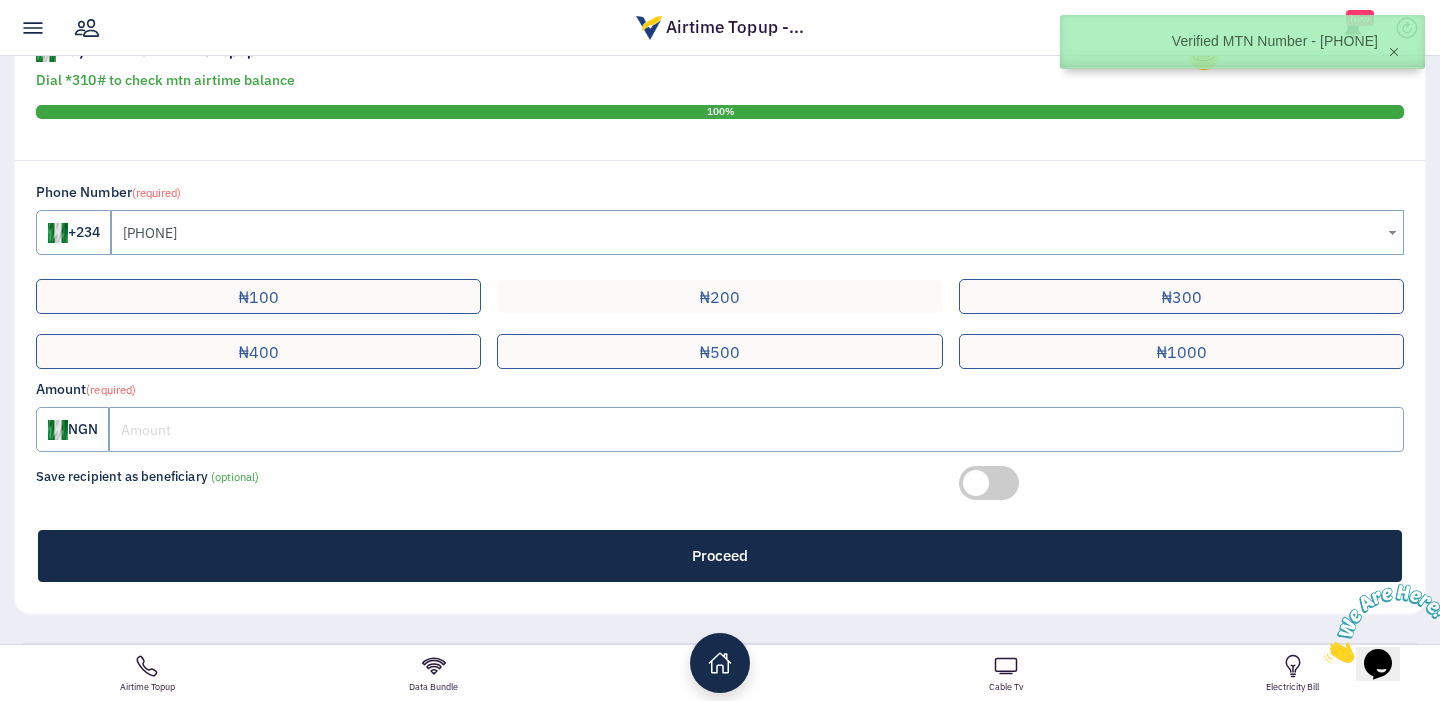 scroll, scrollTop: 500, scrollLeft: 0, axis: vertical 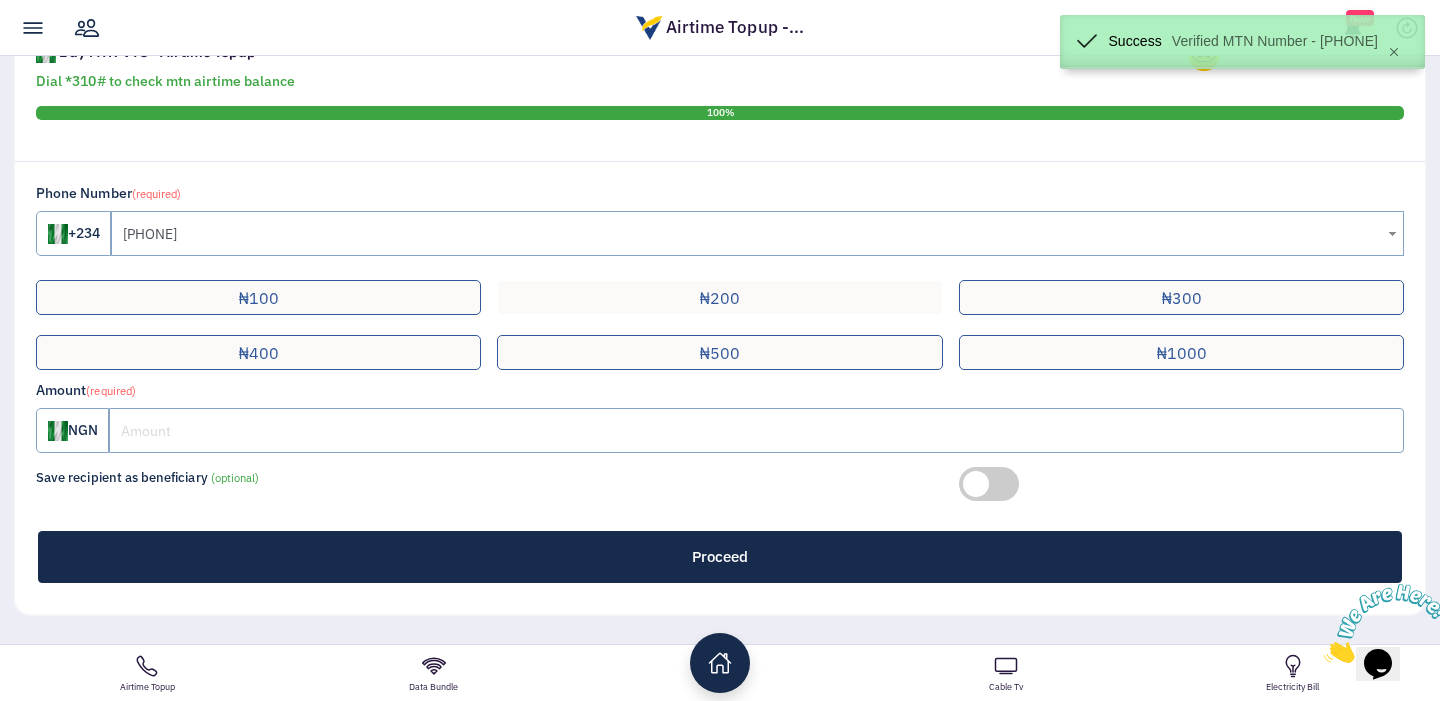 click on "₦200" at bounding box center [258, 297] 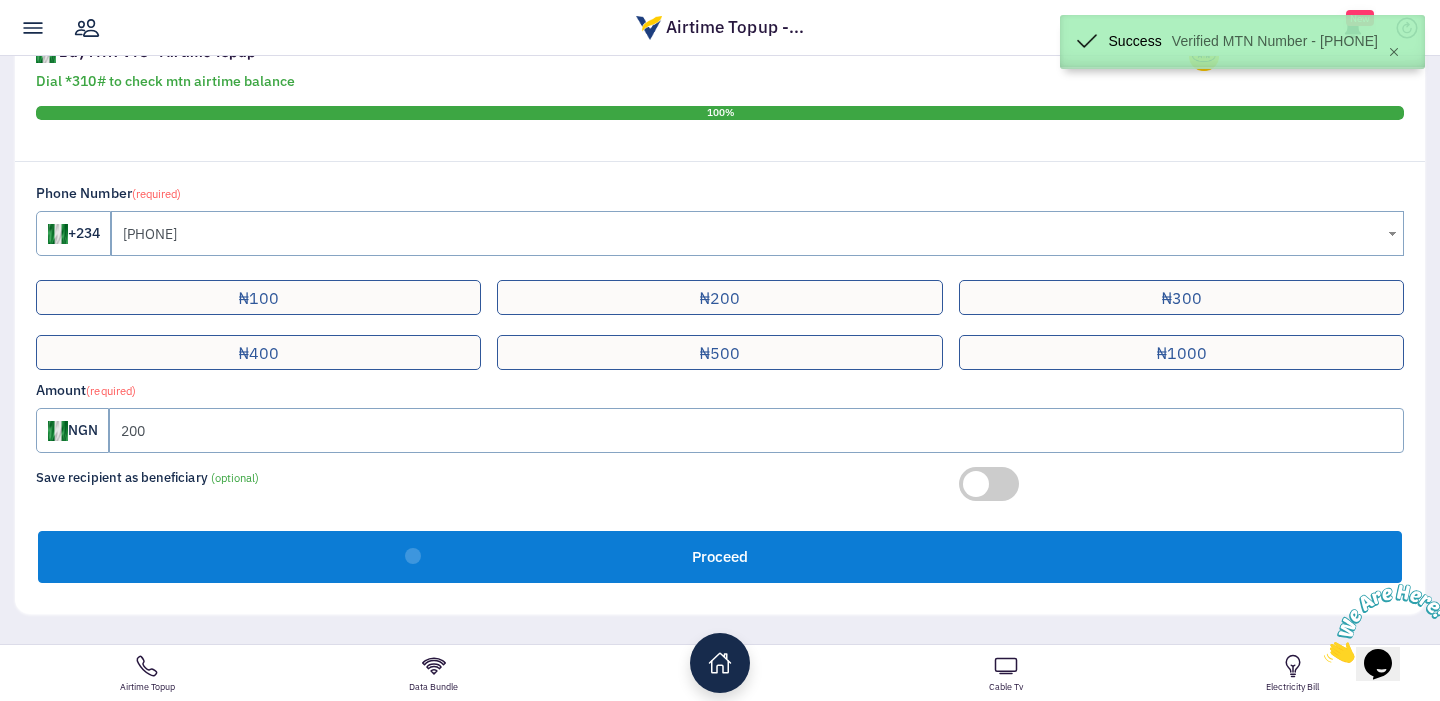 click on "Proceed" at bounding box center [720, 557] 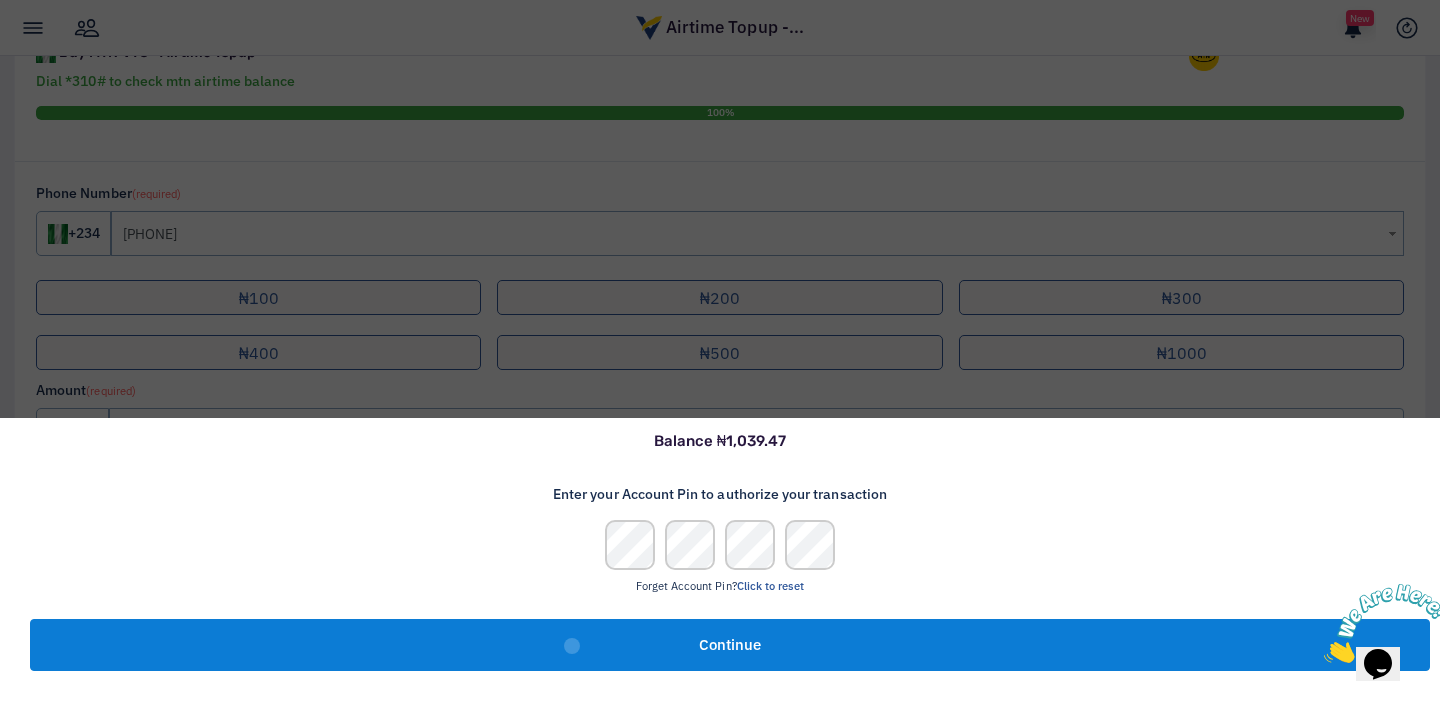 click on "Continue" at bounding box center (730, 645) 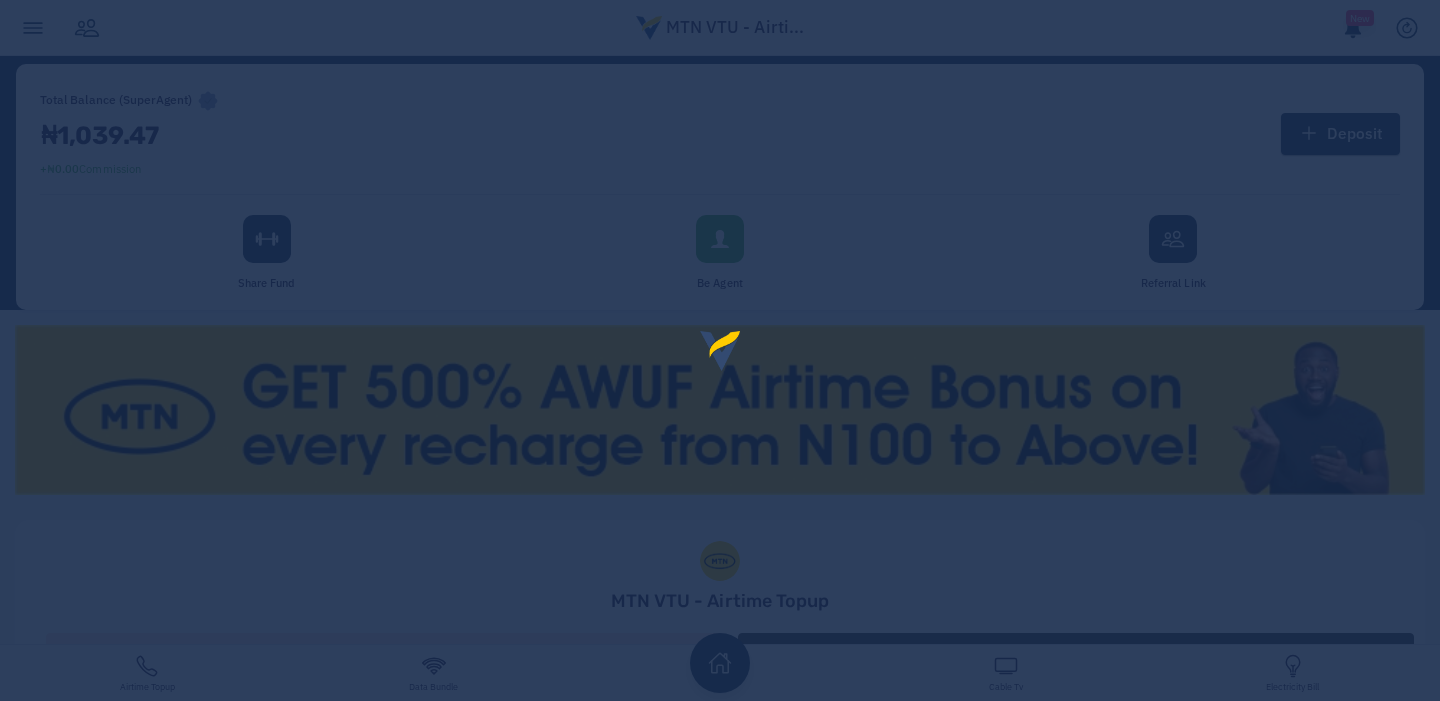 scroll, scrollTop: 0, scrollLeft: 0, axis: both 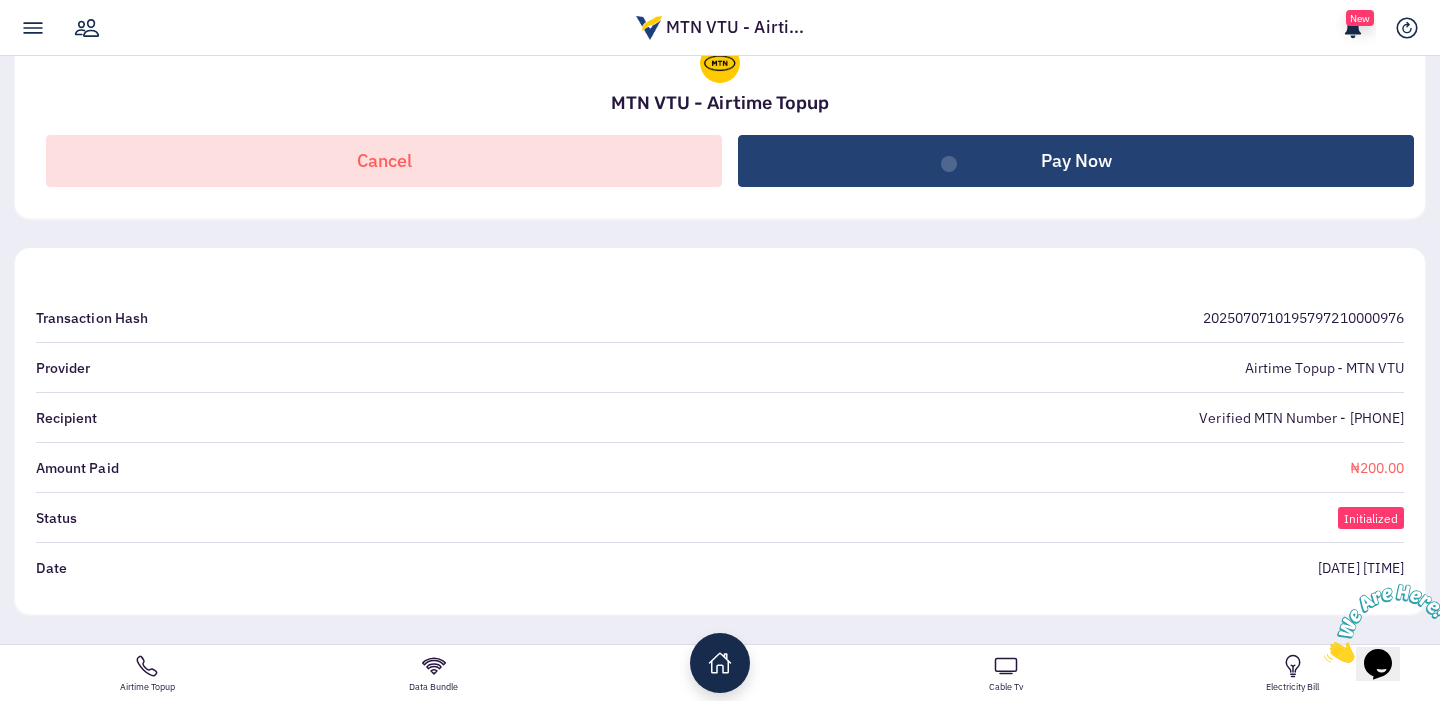 click on "Pay Now" at bounding box center [1076, 161] 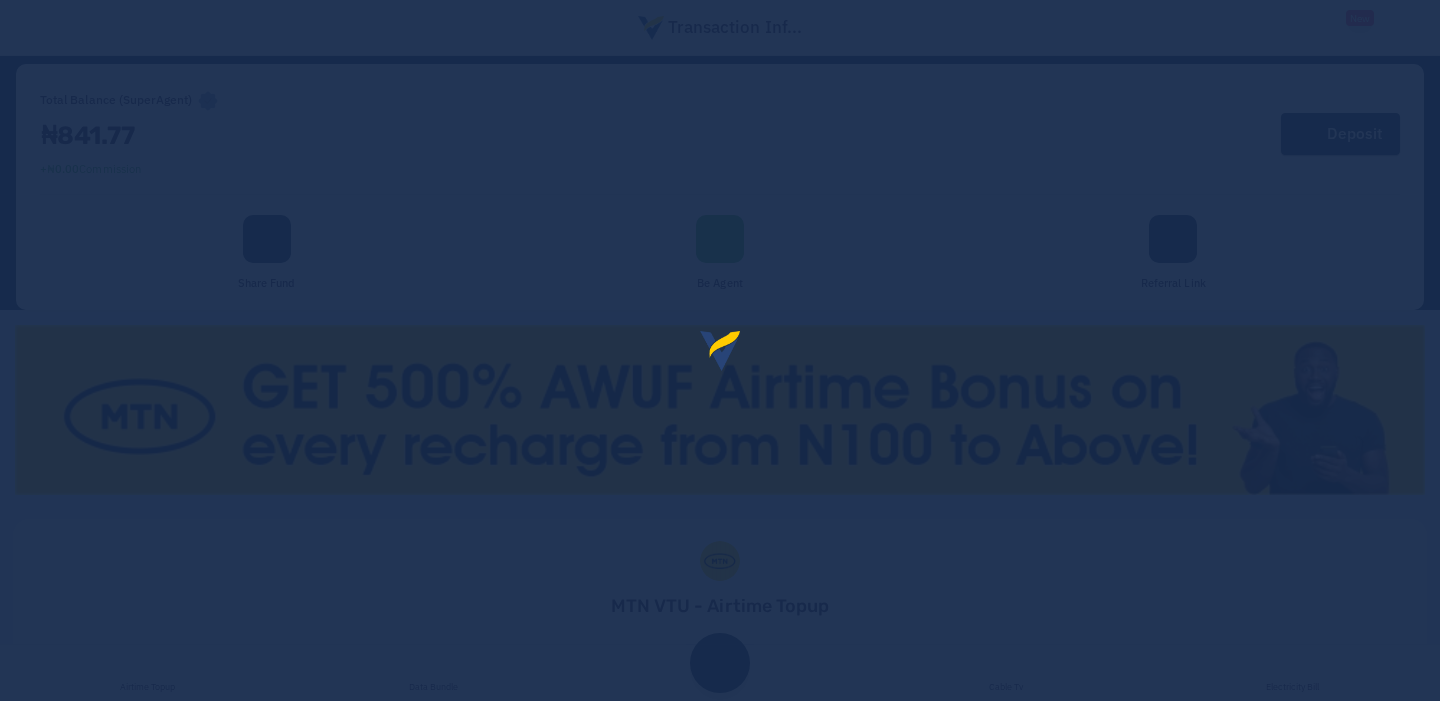 scroll, scrollTop: 0, scrollLeft: 0, axis: both 